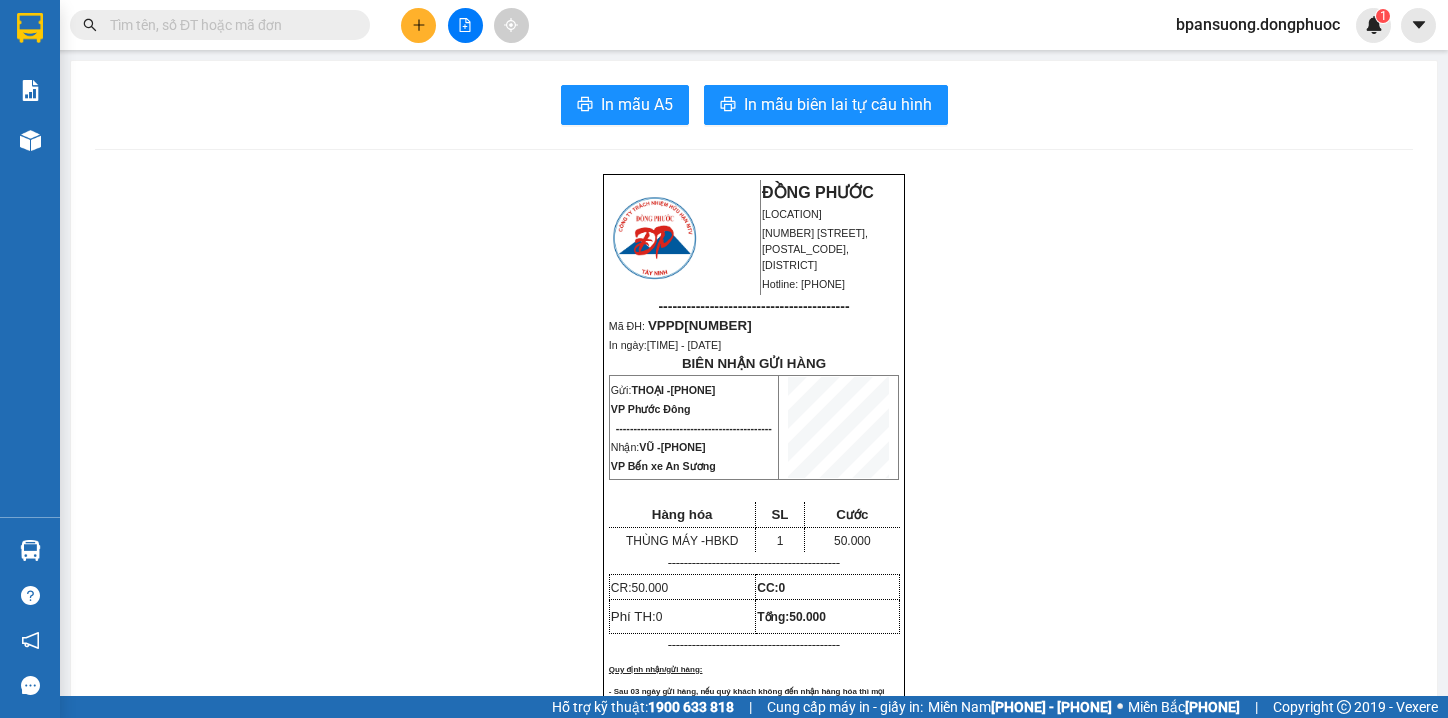 scroll, scrollTop: 0, scrollLeft: 0, axis: both 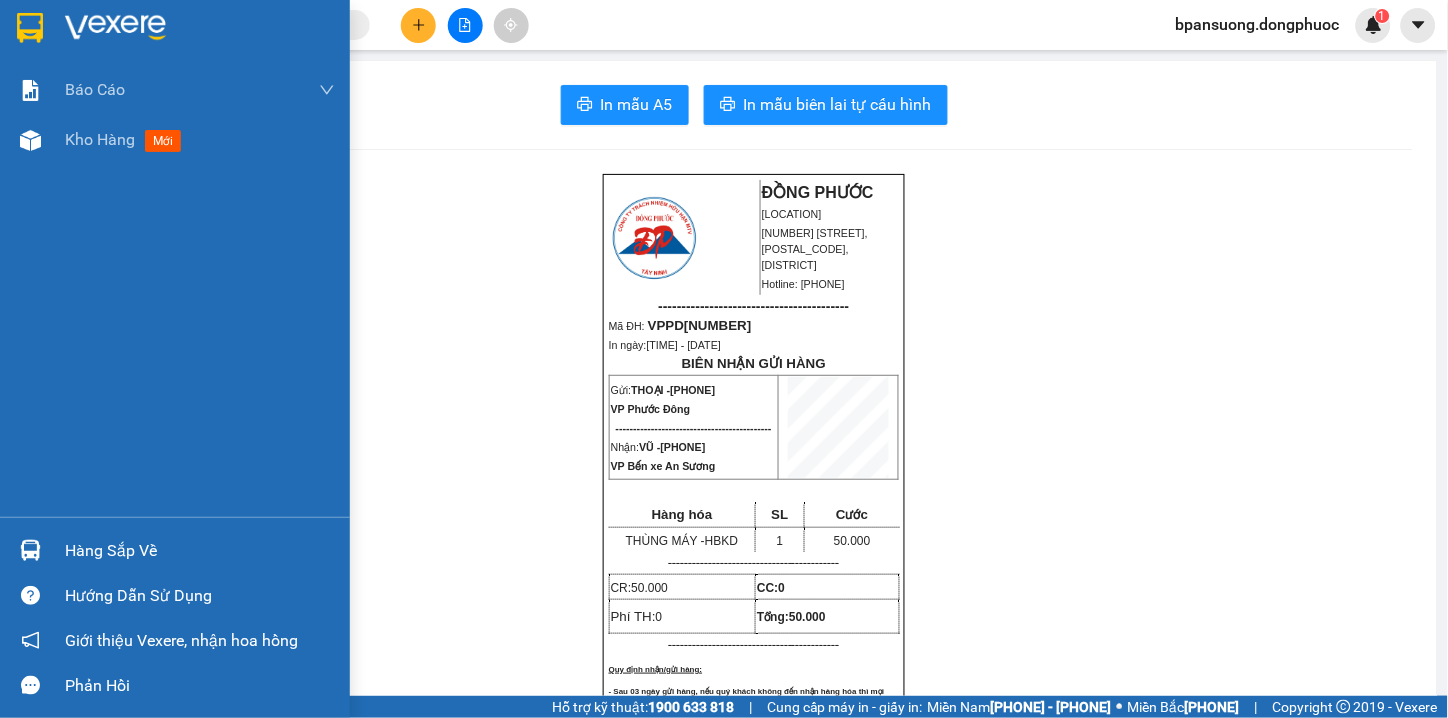 click at bounding box center (30, 550) 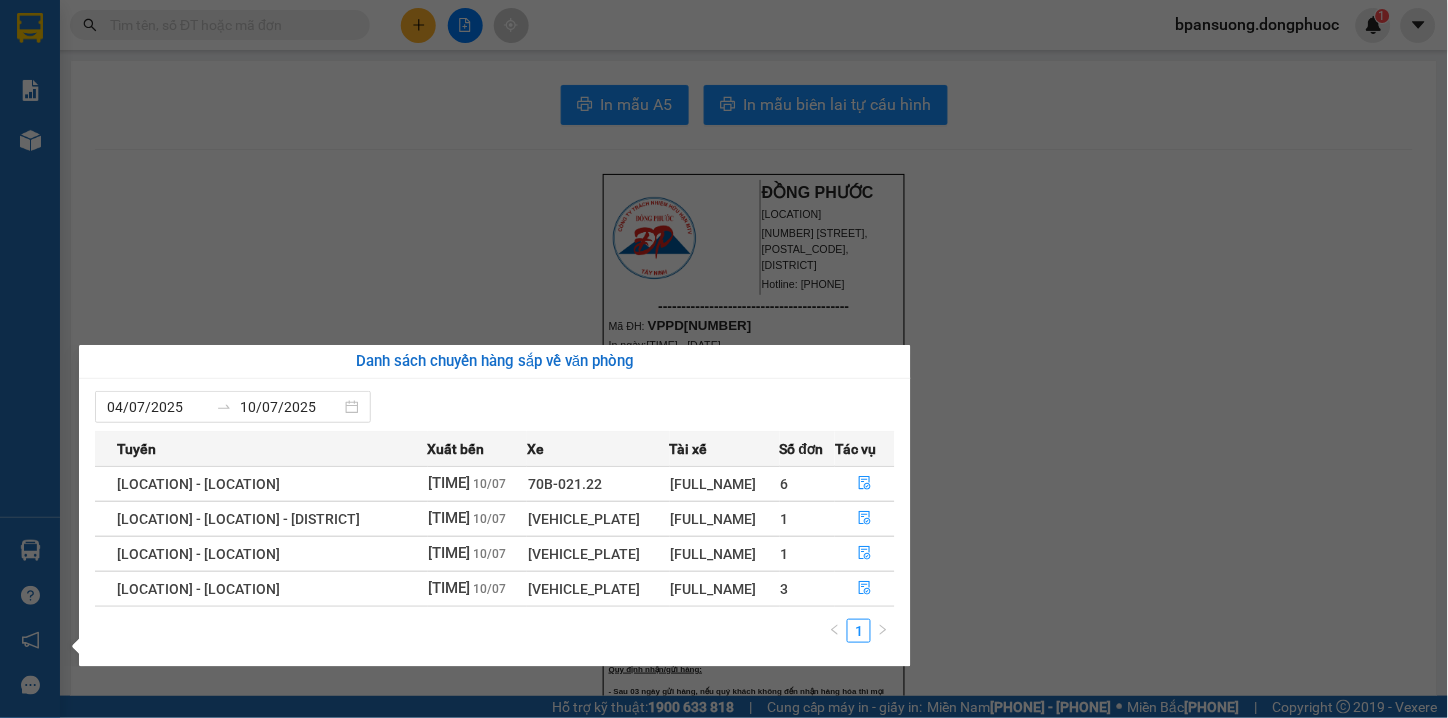 click on "Kết quả tìm kiếm ( 0 )  Bộ lọc  Thuộc VP này Gửi 3 ngày gần nhất No Data bpansuong.dongphuoc 1     Báo cáo Mẫu 1: Báo cáo dòng tiền theo nhân viên Mẫu 1: Báo cáo dòng tiền theo nhân viên (VP) Mẫu 2: Doanh số tạo đơn theo Văn phòng, nhân viên - Trạm     Kho hàng mới Hàng sắp về Hướng dẫn sử dụng Giới thiệu Vexere, nhận hoa hồng Phản hồi Phần mềm hỗ trợ bạn tốt chứ? In mẫu A5
In mẫu biên lai tự cấu hình
ĐỒNG PHƯỚC
Bến xe Tây Ninh
[NUMBER] [STREET], [POSTAL_CODE], [DISTRICT]
Hotline: [PHONE]
-----------------------------------------
Mã ĐH:   VPPD[NUMBER]
In ngày:  [TIME] - [DATE]
BIÊN NHẬN GỬI HÀNG
Gửi:  THOẠI  -  [PHONE]
VP Phước Đông
--------------------------------------------
Nhận:  VŨ  -  [PHONE]
VP Bến xe An Sương
Hàng hóa
SL
Cước
THÙNG MÁY  -  HBKD
1" at bounding box center (724, 359) 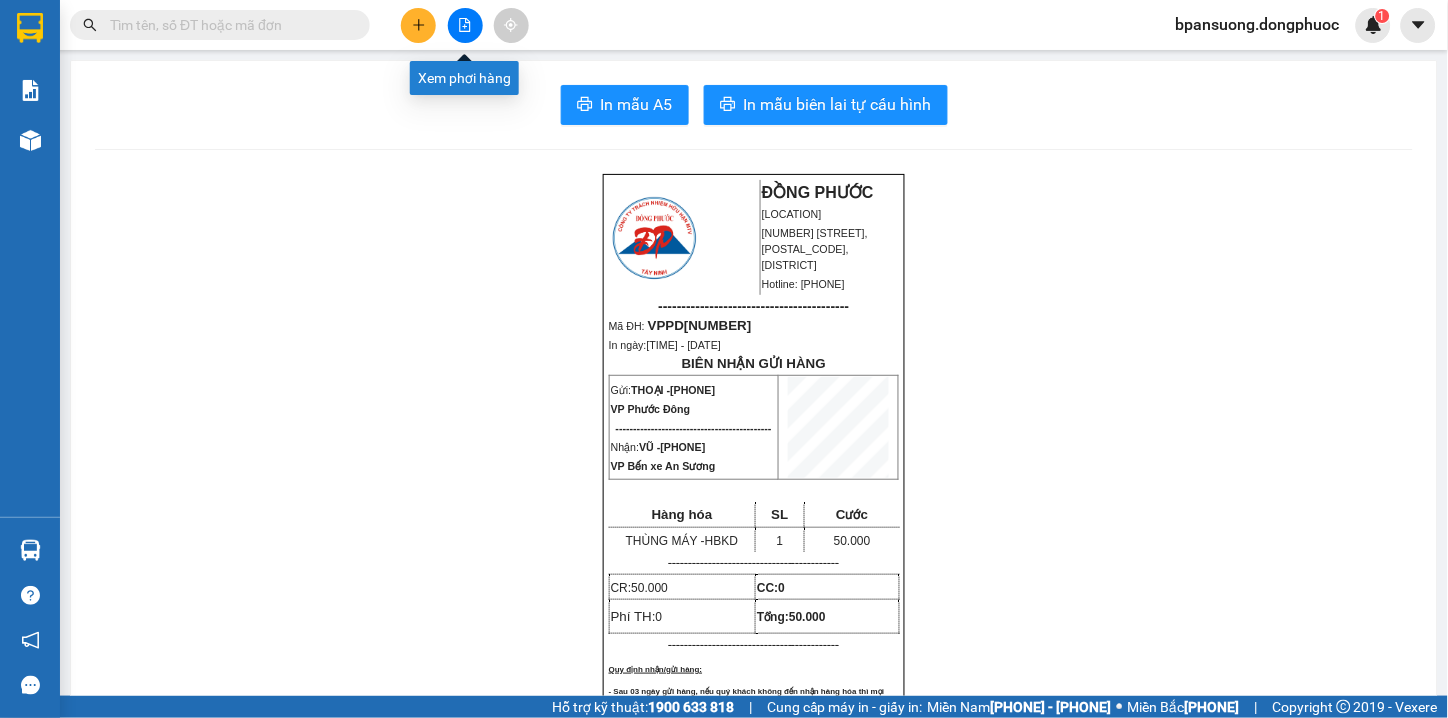 click at bounding box center [465, 25] 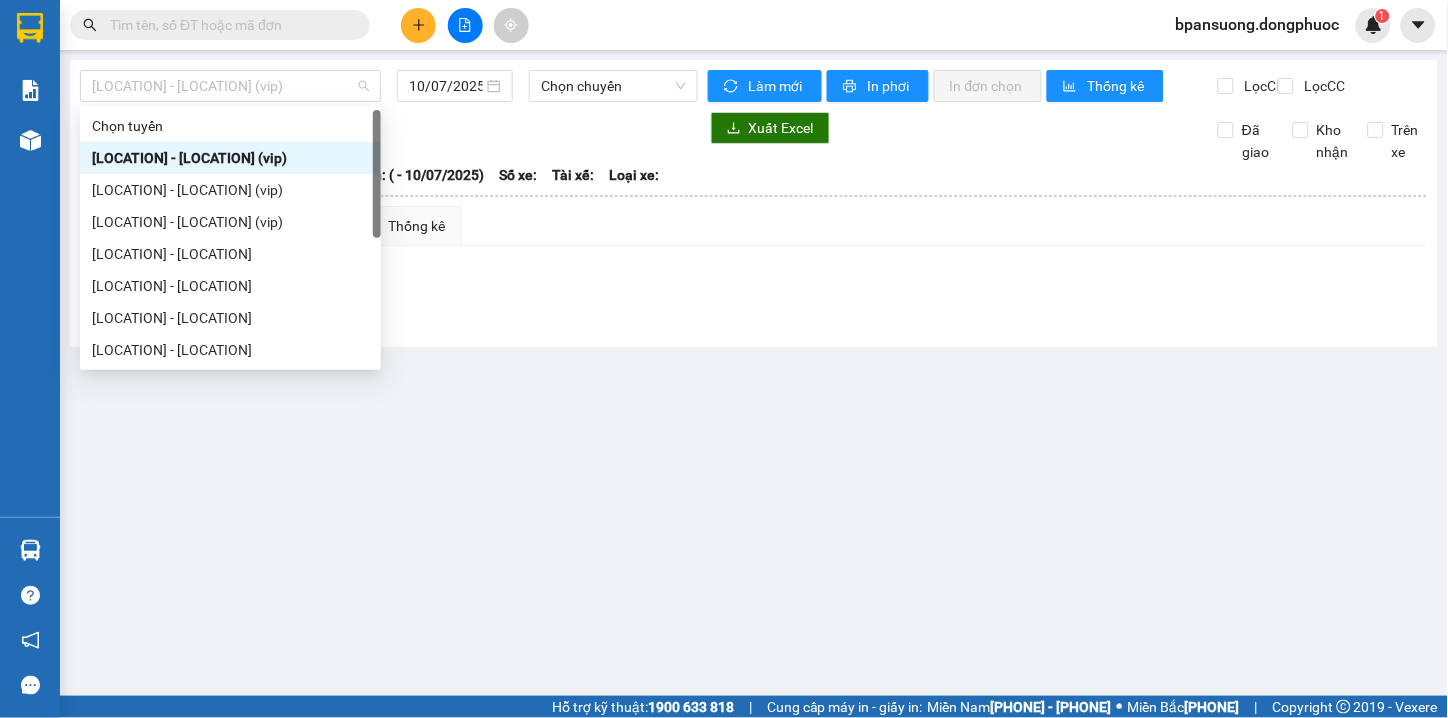 click on "[LOCATION] - [LOCATION] (vip)" at bounding box center (230, 86) 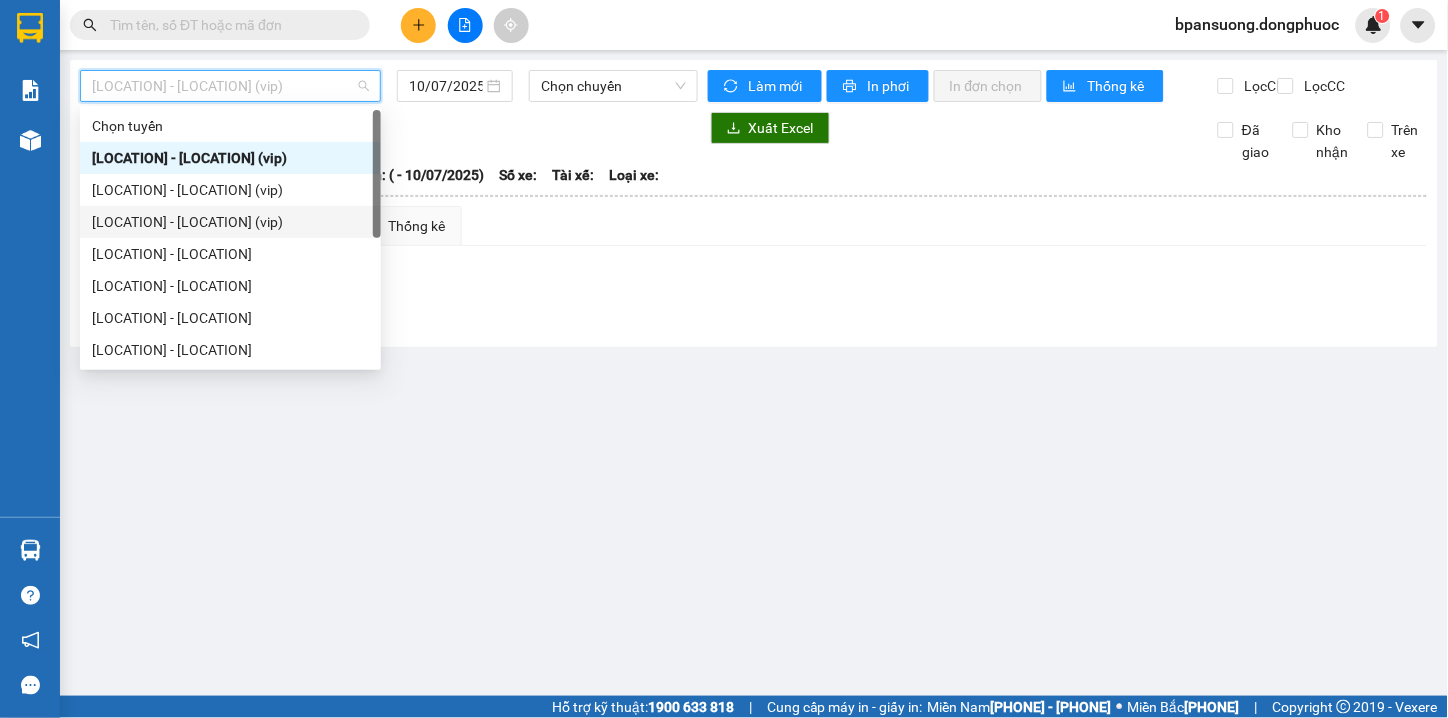 scroll, scrollTop: 222, scrollLeft: 0, axis: vertical 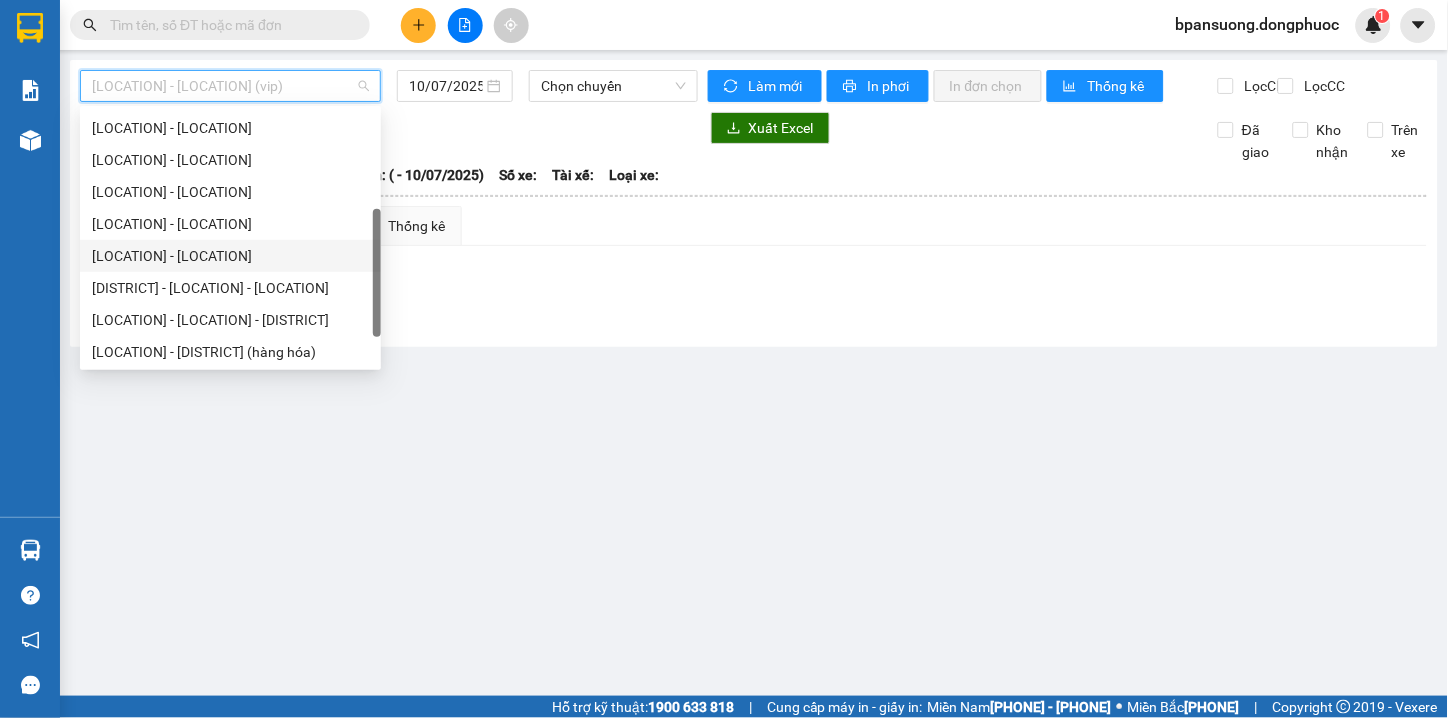 drag, startPoint x: 262, startPoint y: 276, endPoint x: 258, endPoint y: 240, distance: 36.221542 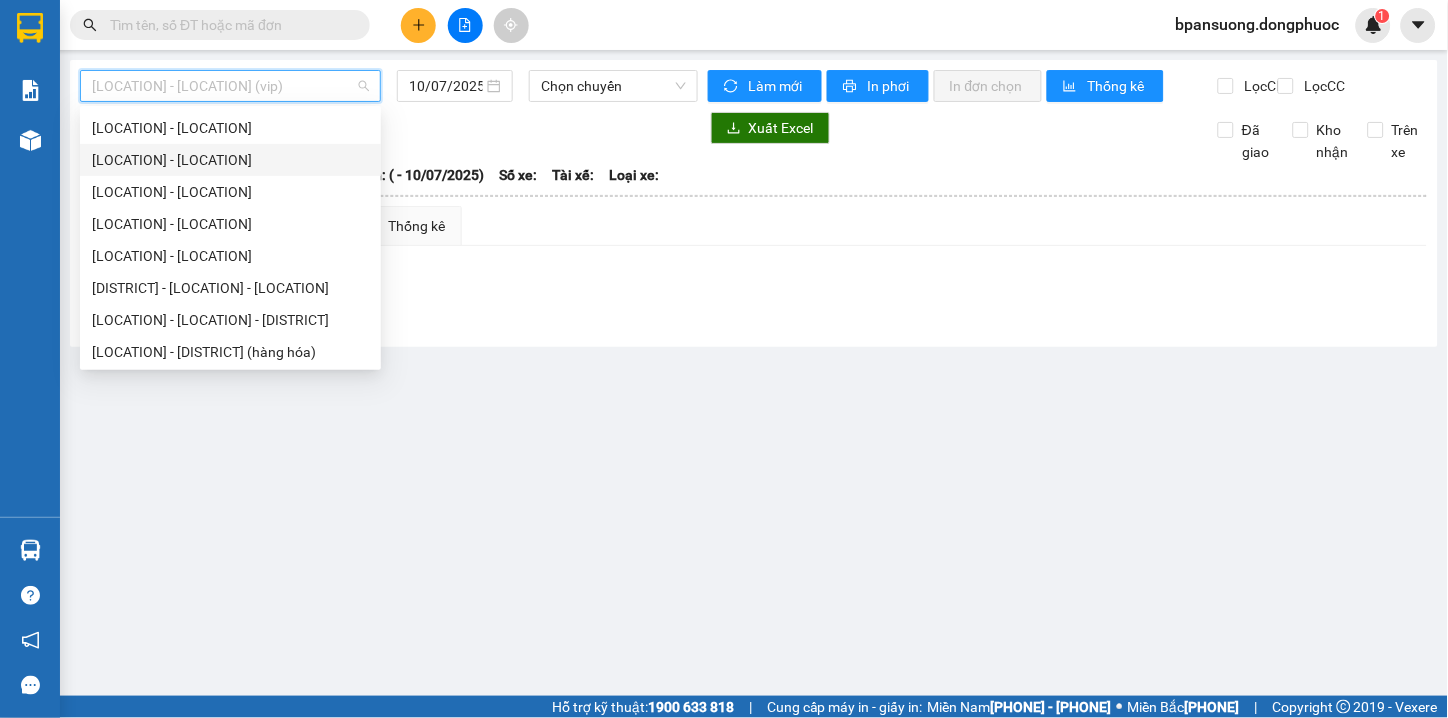 drag, startPoint x: 245, startPoint y: 154, endPoint x: 530, endPoint y: 84, distance: 293.4706 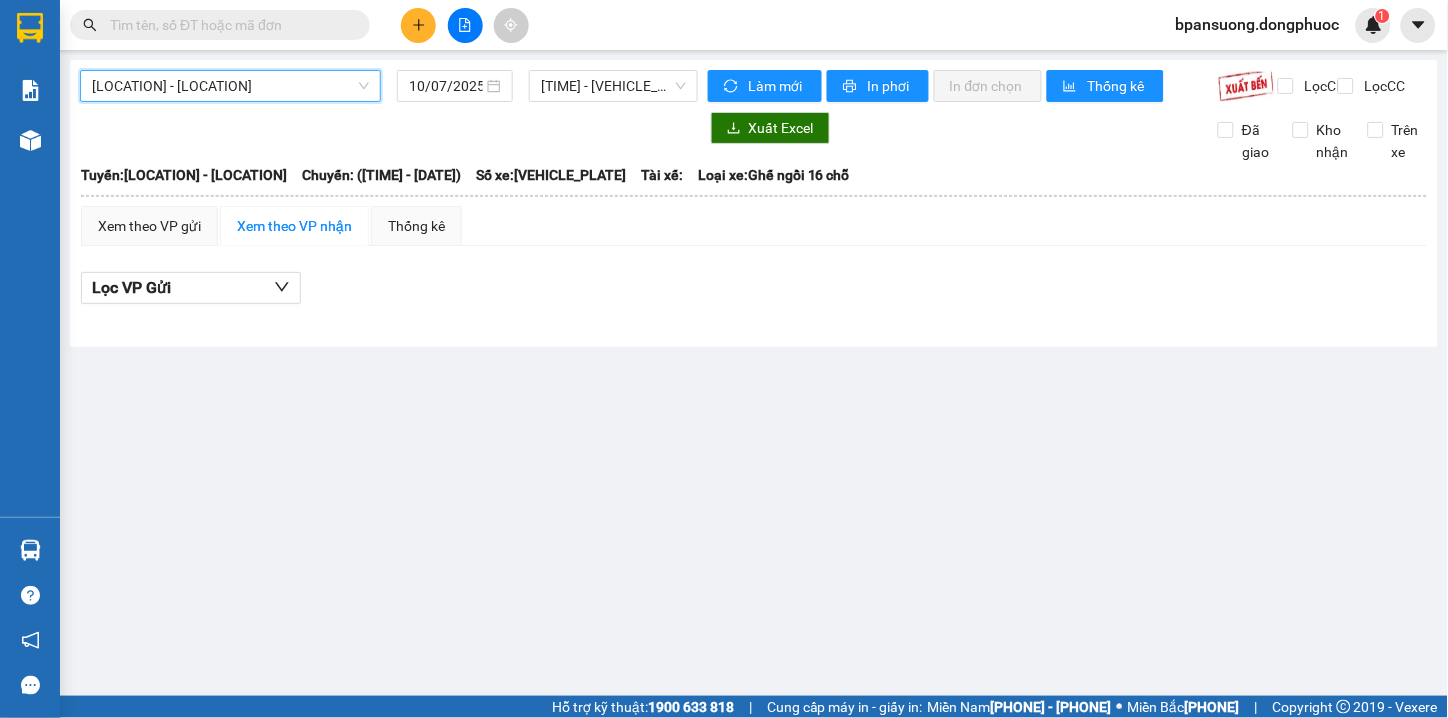 click on "[TIME]     - [VEHICLE_PLATE]" at bounding box center (613, 86) 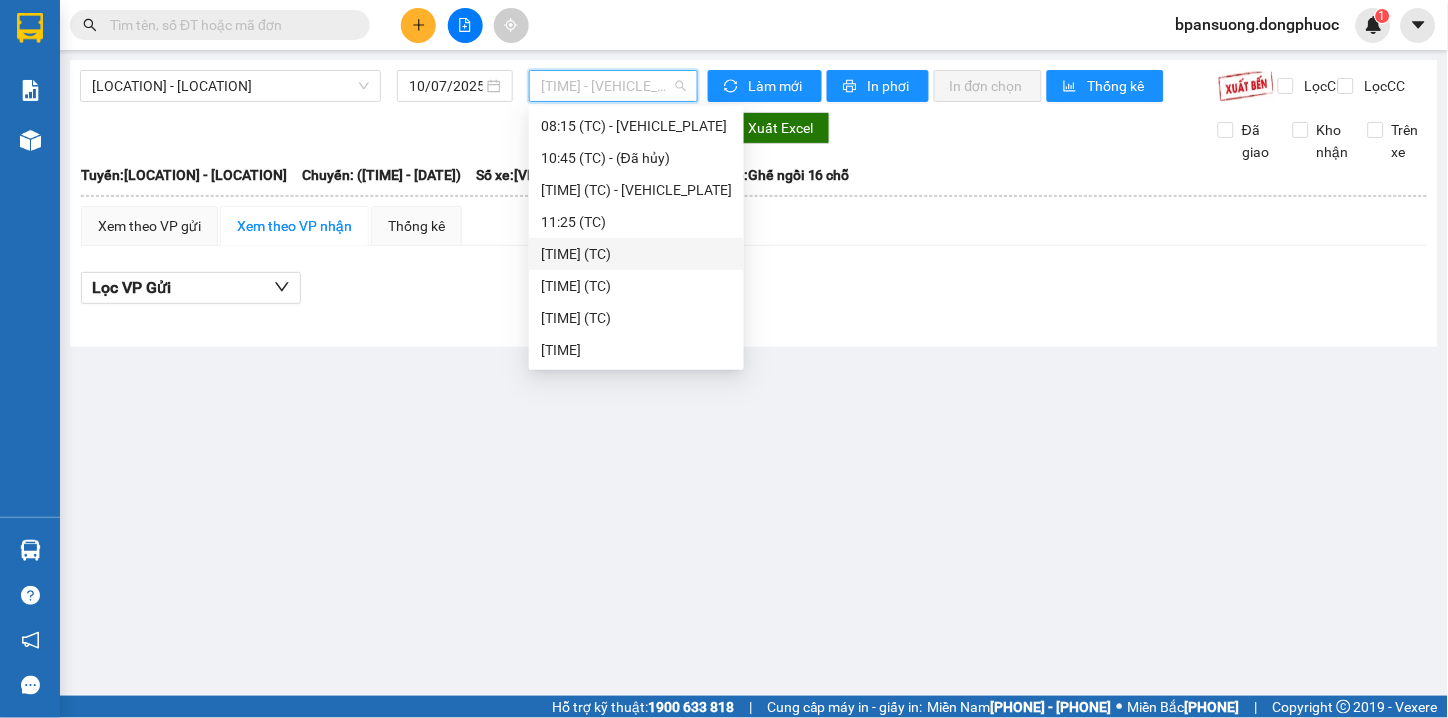 scroll, scrollTop: 0, scrollLeft: 0, axis: both 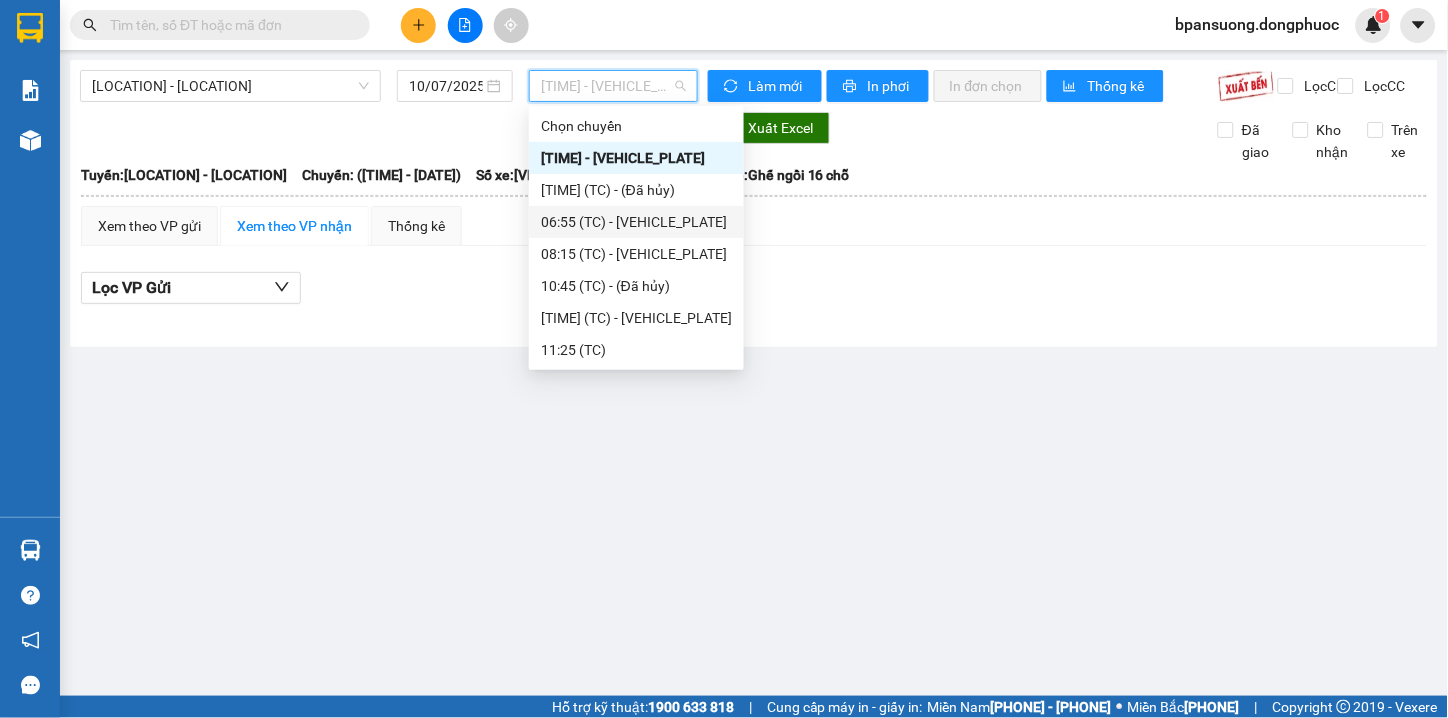 click on "[TIME]   (TC)   - [VEHICLE_PLATE]" at bounding box center (0, 0) 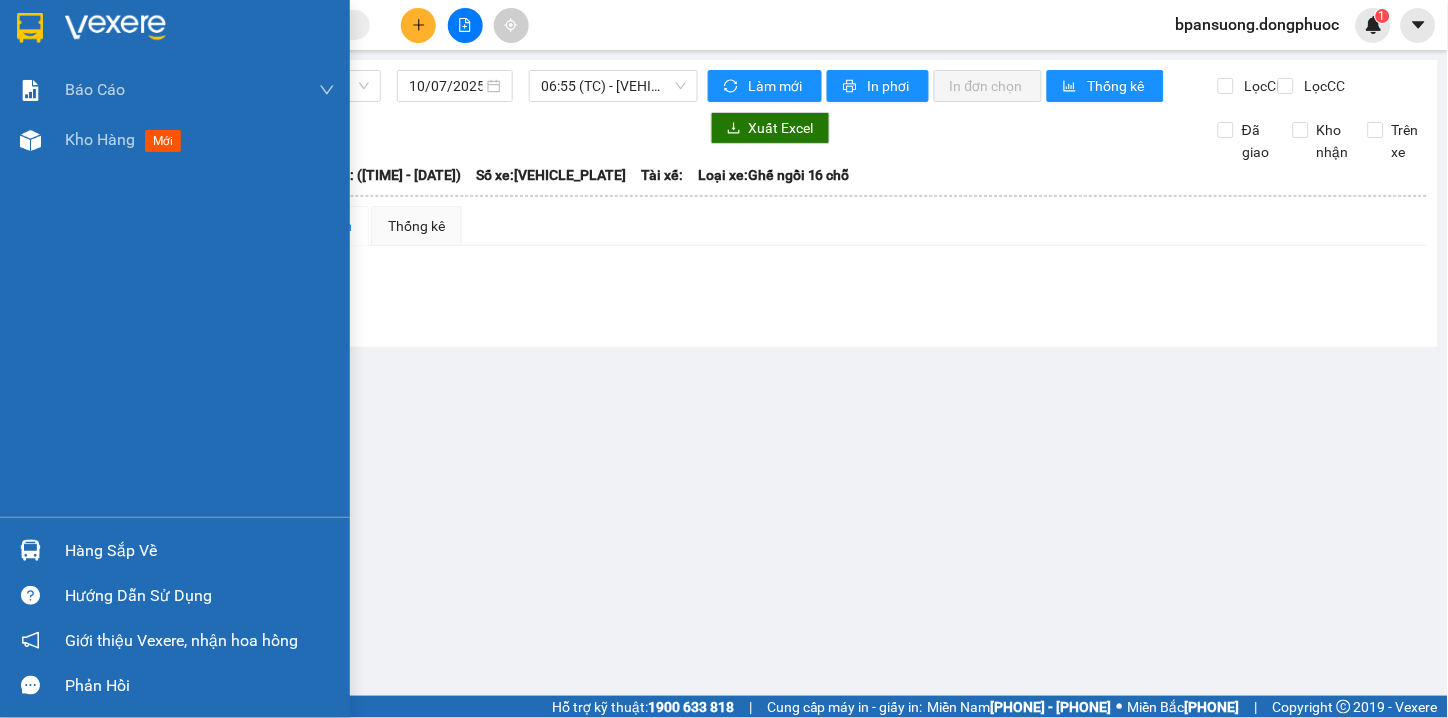 click at bounding box center (30, 550) 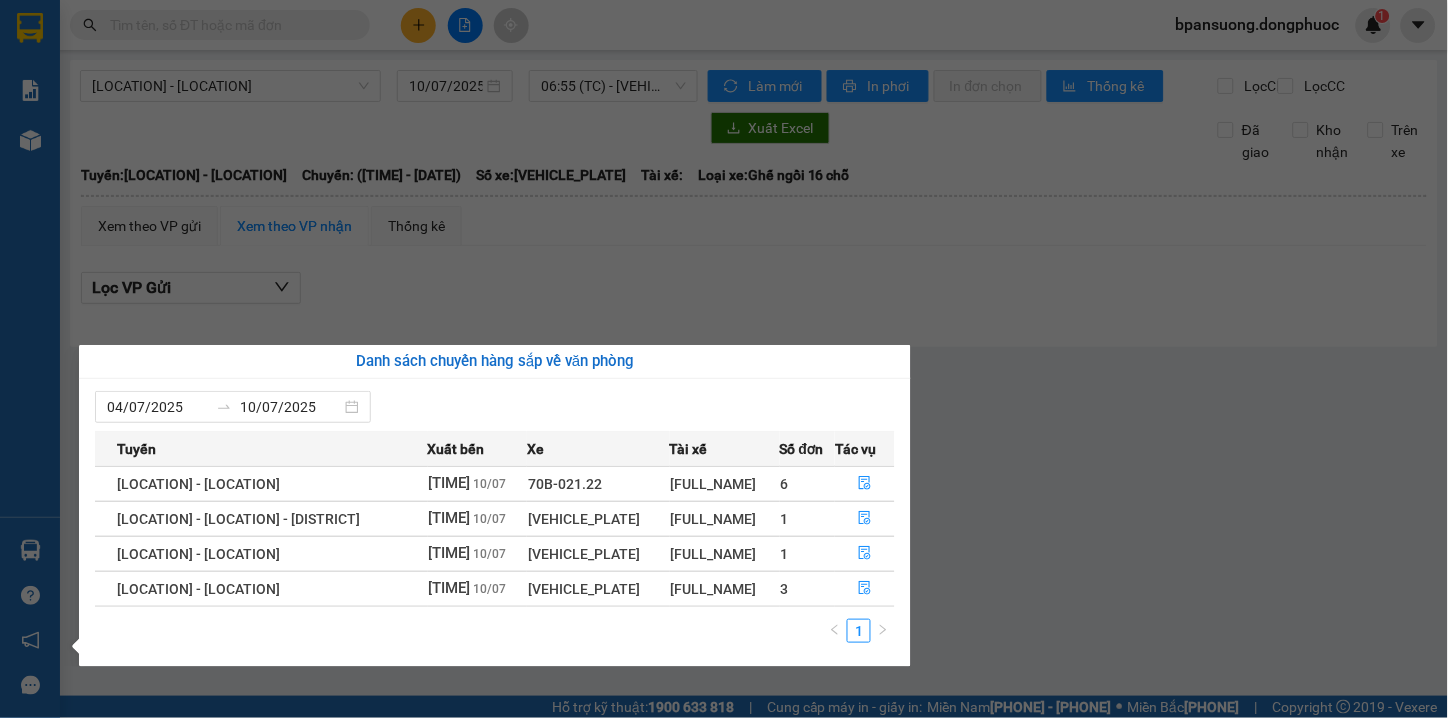 click on "Kết quả tìm kiếm ( 0 )  Bộ lọc  Thuộc VP này Gửi 3 ngày gần nhất No Data bpansuong.dongphuoc 1     Báo cáo Mẫu 1: Báo cáo dòng tiền theo nhân viên Mẫu 1: Báo cáo dòng tiền theo nhân viên (VP) Mẫu 2: Doanh số tạo đơn theo Văn phòng, nhân viên - Trạm     Kho hàng mới Hàng sắp về Hướng dẫn sử dụng Giới thiệu Vexere, nhận hoa hồng Phản hồi Phần mềm hỗ trợ bạn tốt chứ? [LOCATION] - [LOCATION] [DATE] [TIME]   (TC)   - [VEHICLE_PLATE]  Làm mới In phơi In đơn chọn Thống kê Lọc  CR Lọc  CC Xuất Excel Đã giao Kho nhận Trên xe Đồng Phước   [PHONE]   [LOCATION], [NUMBER] [STREET], [POSTAL_CODE], [DISTRICT] [TIME] - [DATE] Tuyến:  [LOCATION] - [LOCATION] Chuyến:   ([TIME] - [DATE]) Số xe:  [VEHICLE_PLATE]Loại xe:  Ghế ngồi 16 chỗ Tuyến:  [LOCATION] - [LOCATION] Chuyến:   ([TIME] - [DATE]) Số xe:  [VEHICLE_PLATE] Tài xế:  Loại xe:  Xem theo VP gửi :" at bounding box center [724, 359] 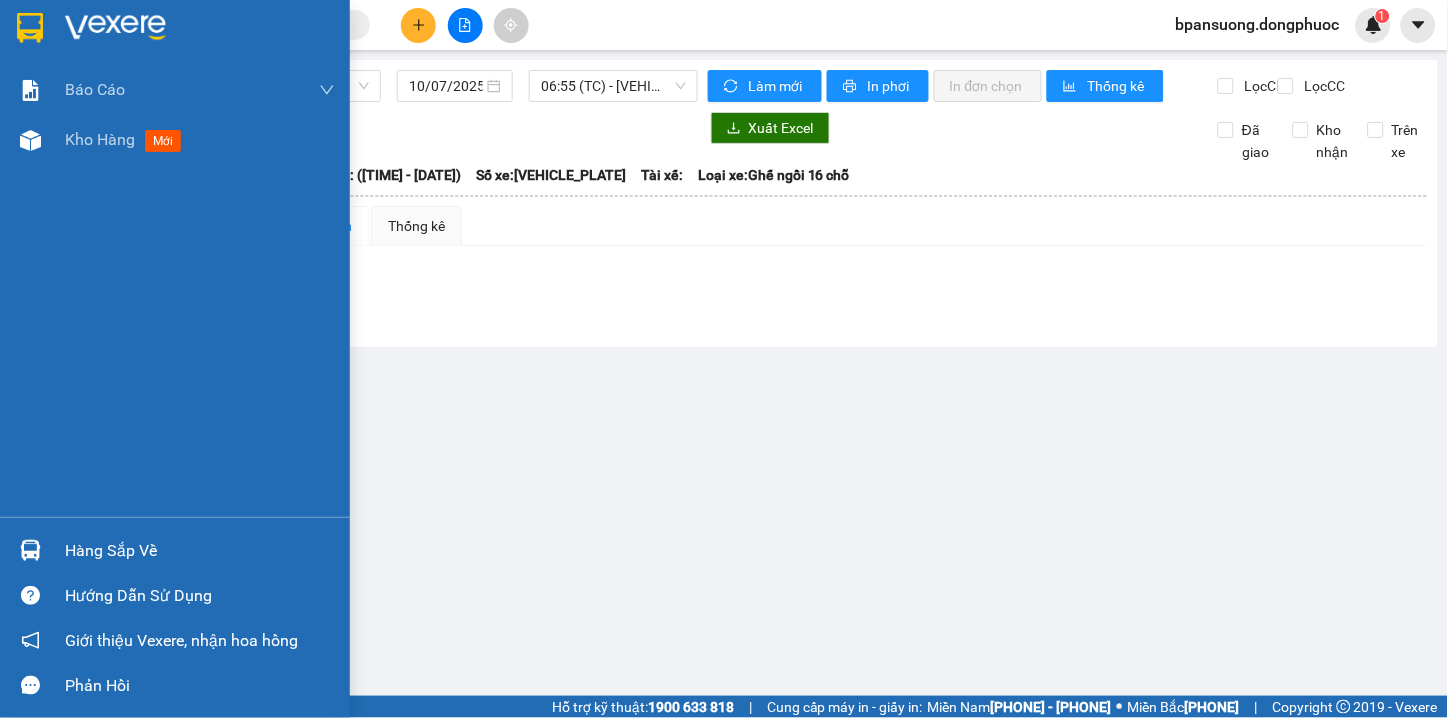 click at bounding box center (30, 550) 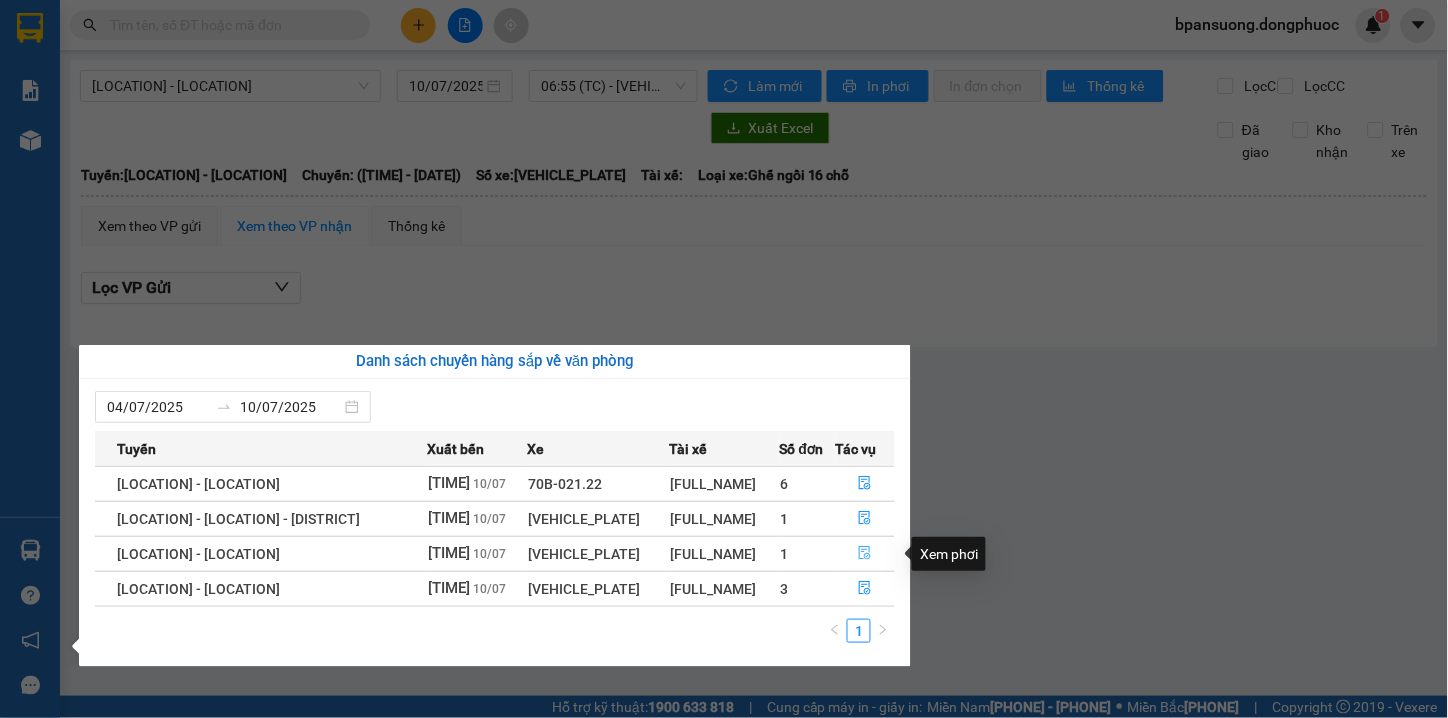 click at bounding box center (865, 553) 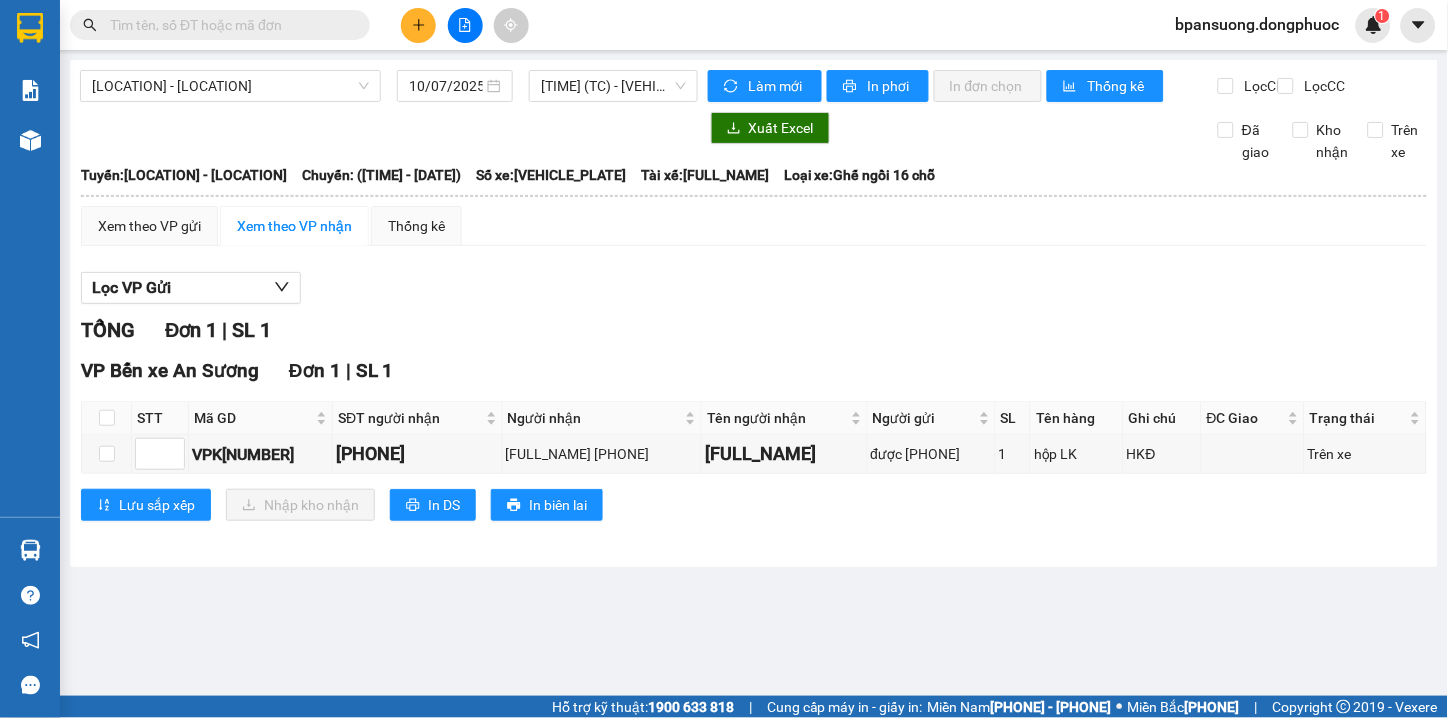 click at bounding box center (107, 418) 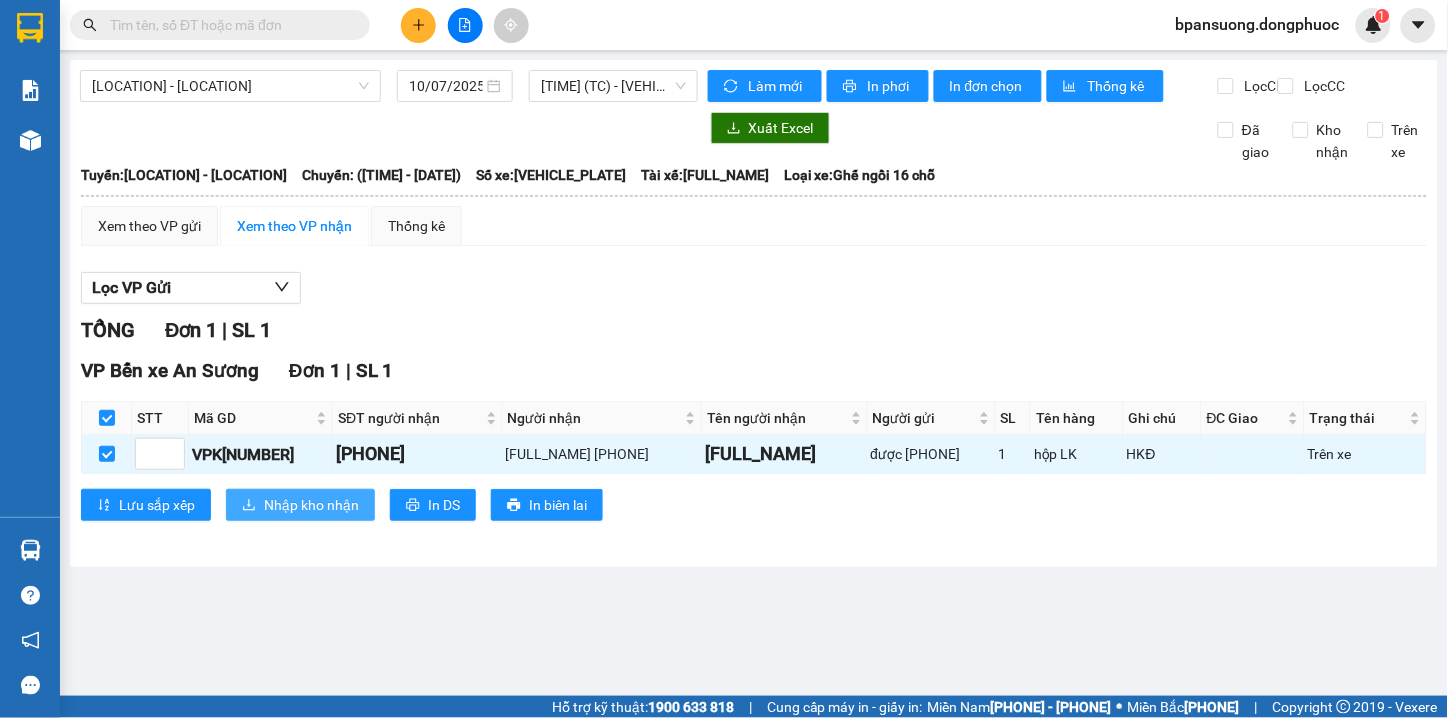 click on "Nhập kho nhận" at bounding box center [300, 505] 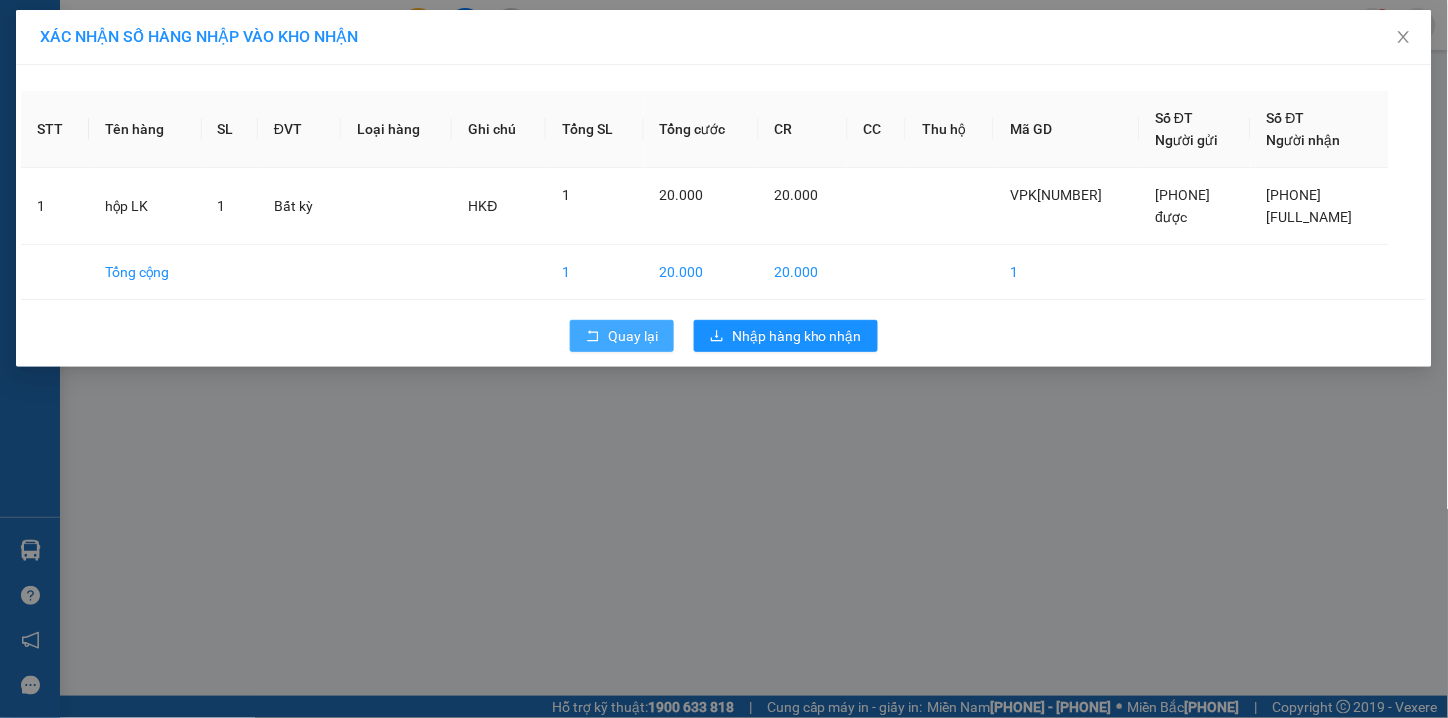 click at bounding box center [593, 336] 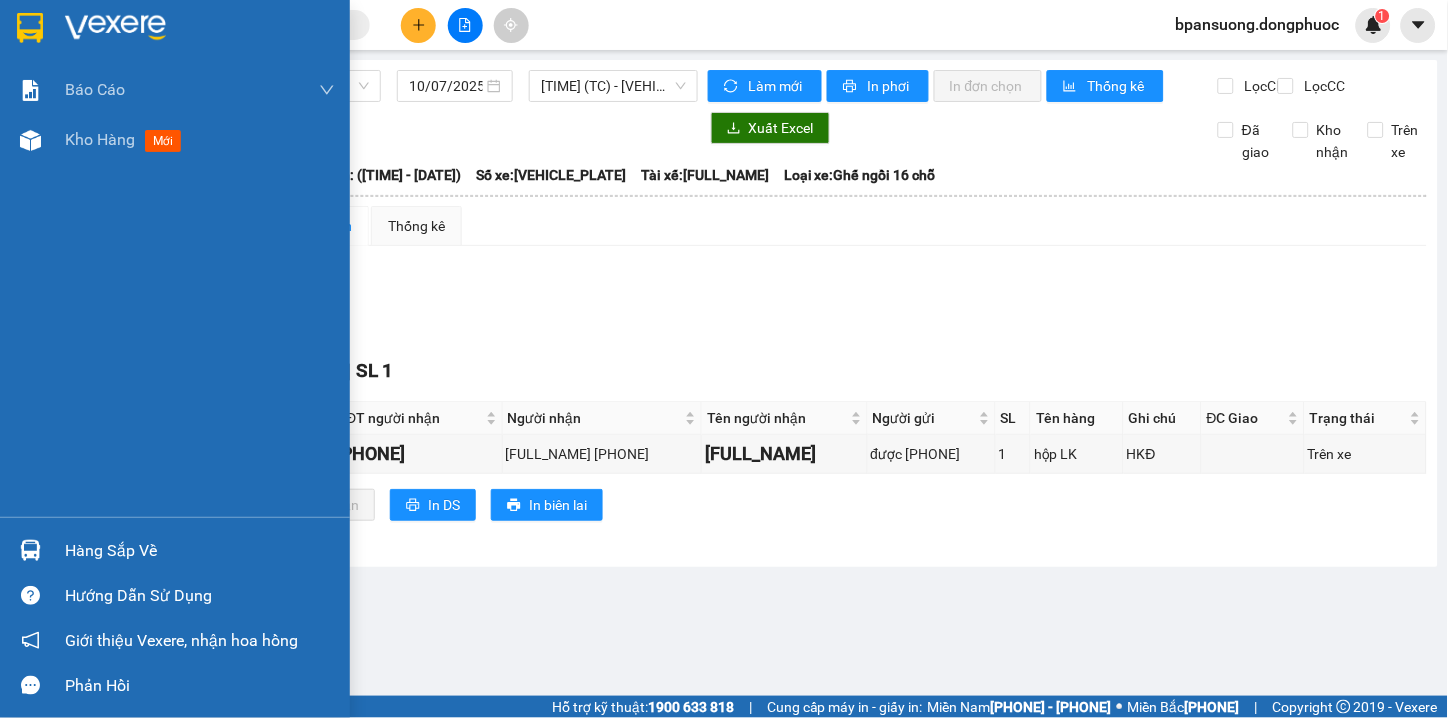 click on "Hướng dẫn sử dụng" at bounding box center (175, 595) 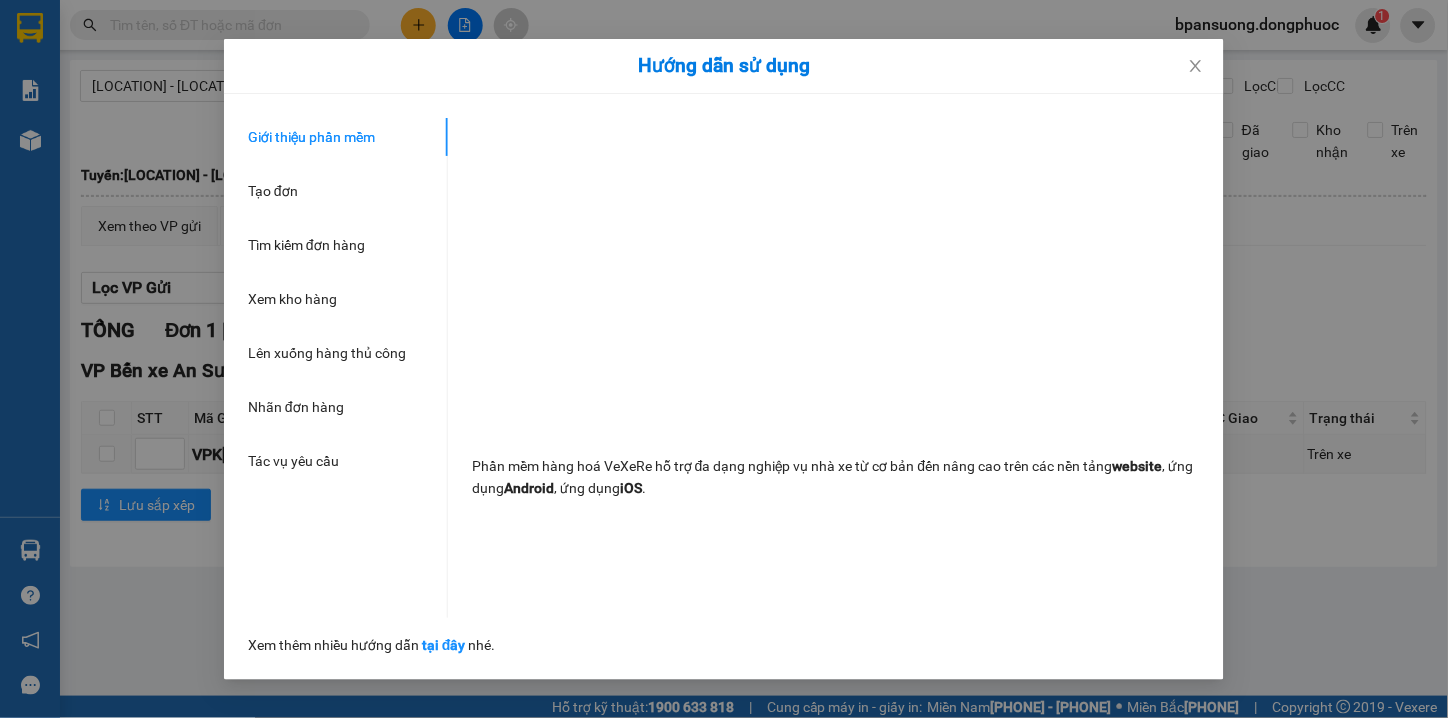 drag, startPoint x: 121, startPoint y: 157, endPoint x: 78, endPoint y: 37, distance: 127.471565 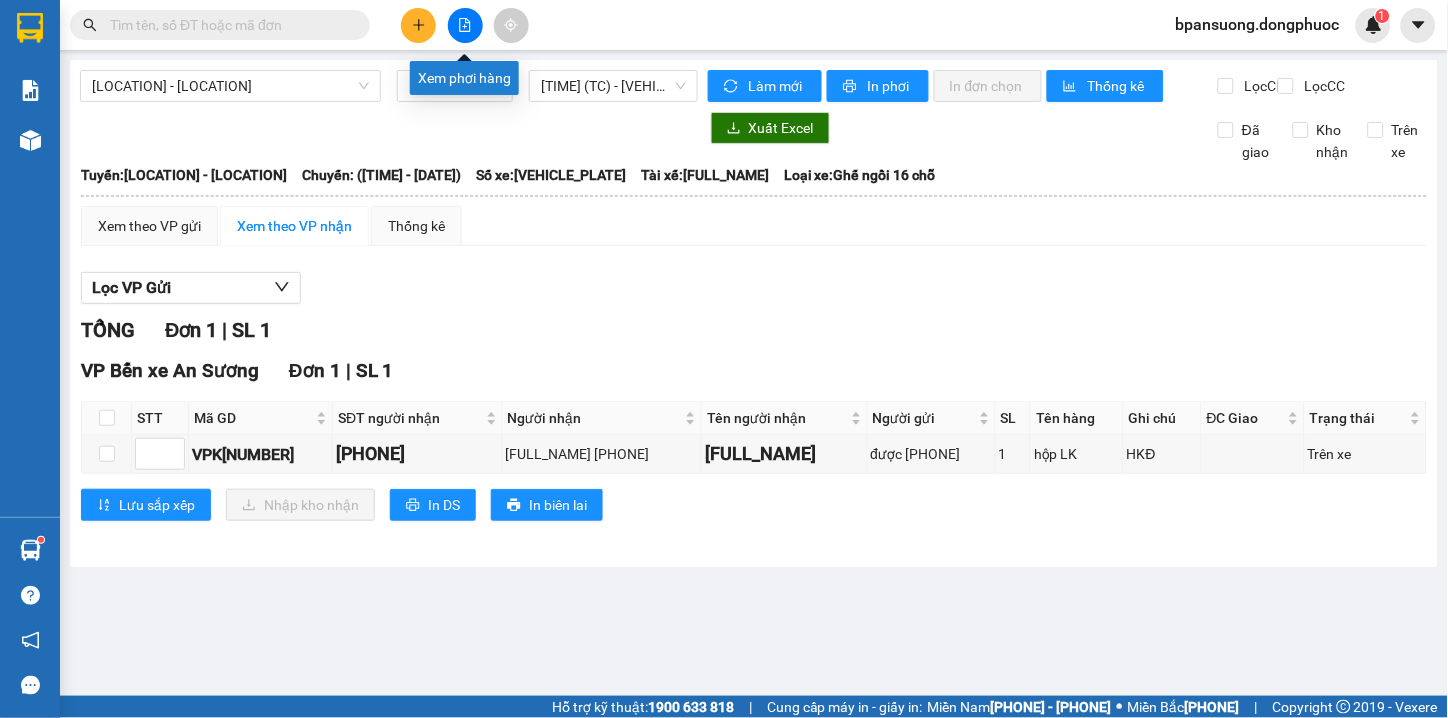 click at bounding box center [465, 25] 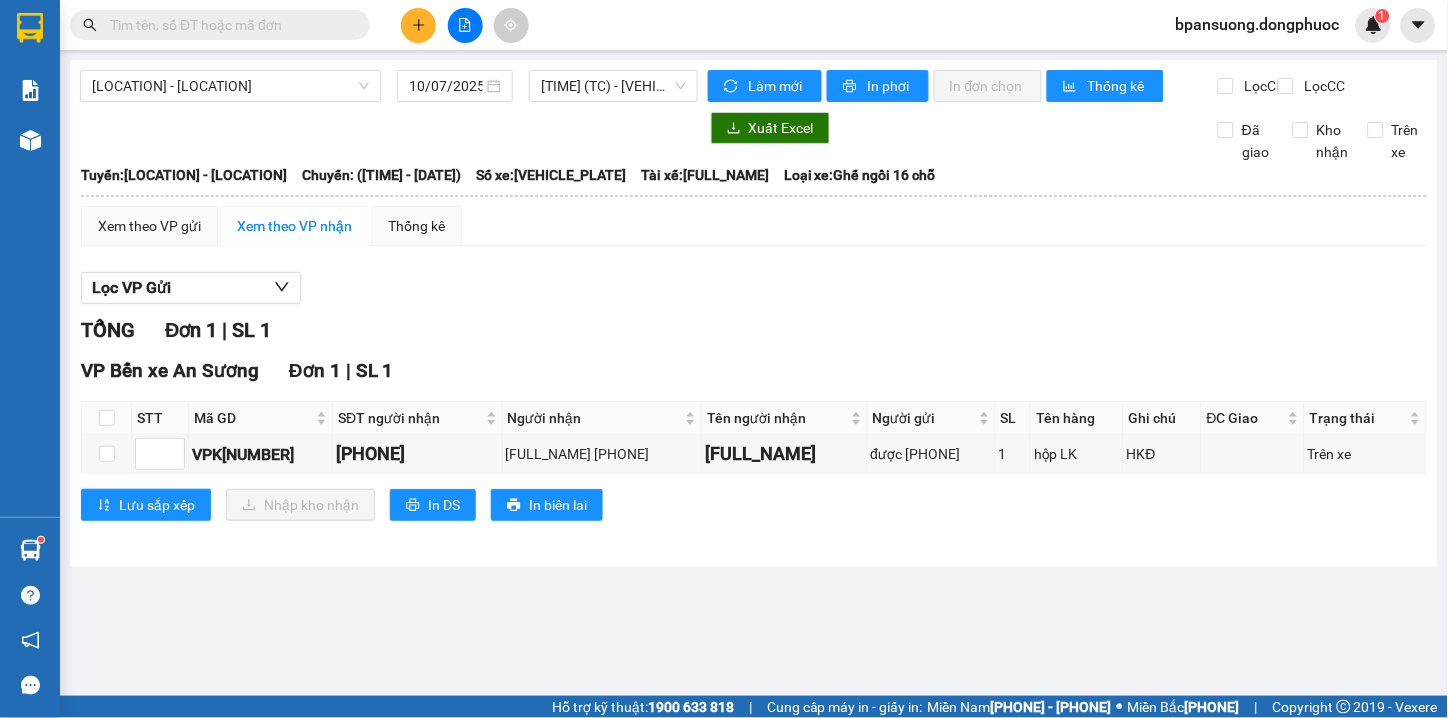 drag, startPoint x: 251, startPoint y: 67, endPoint x: 256, endPoint y: 83, distance: 16.763054 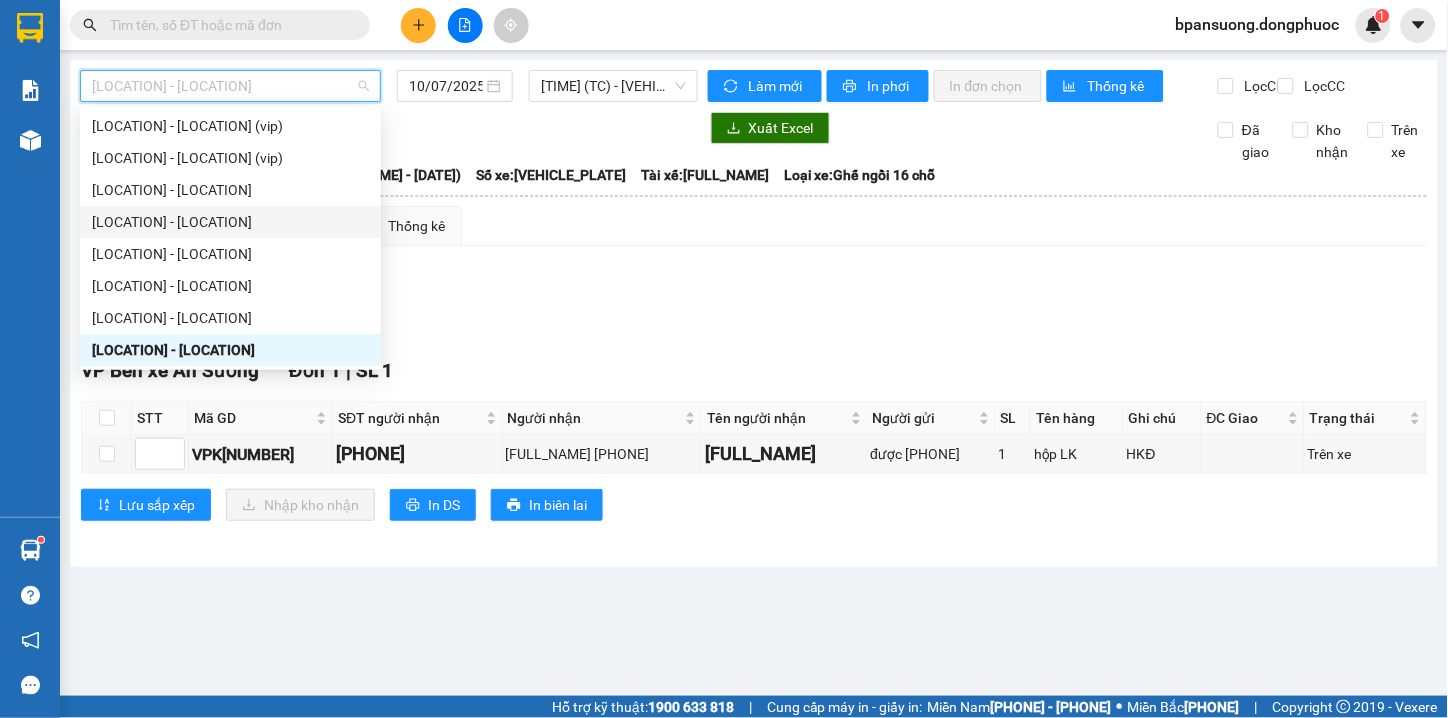scroll, scrollTop: 247, scrollLeft: 0, axis: vertical 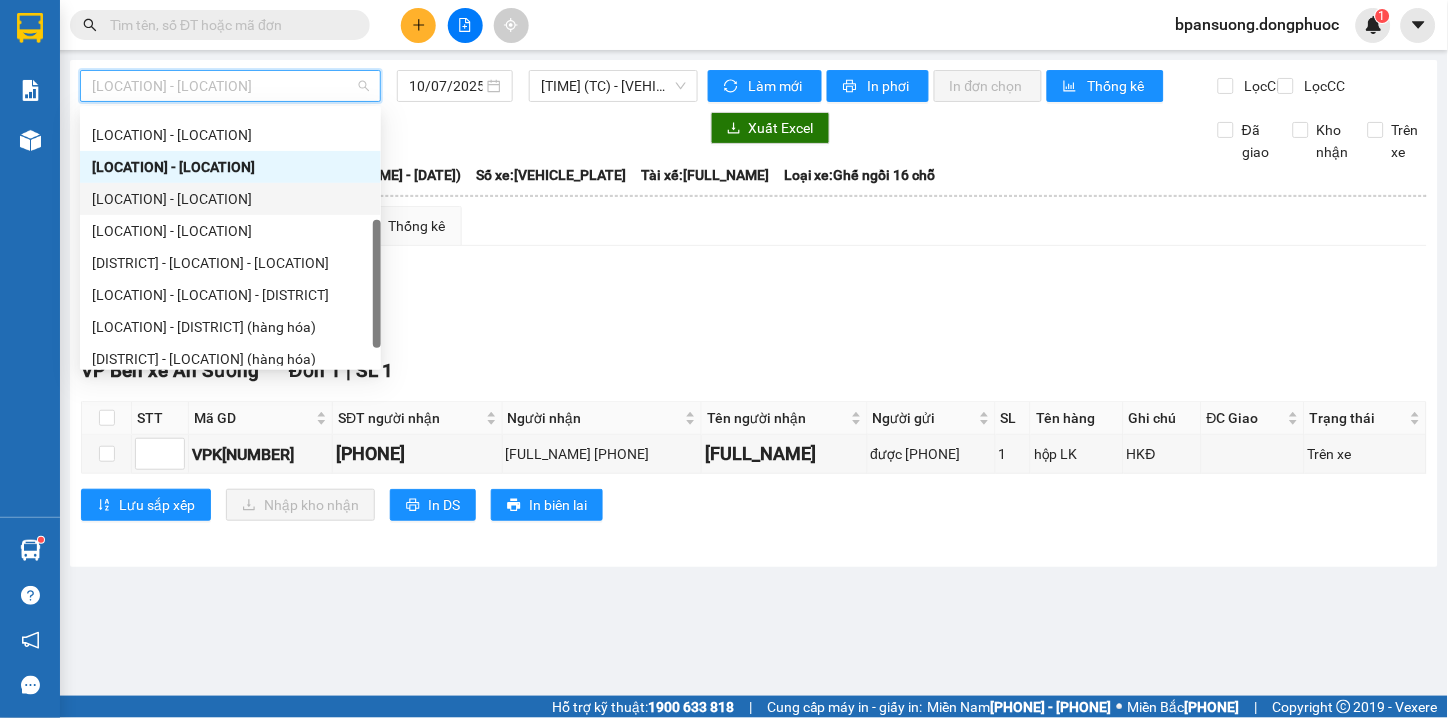 click on "[LOCATION] - [LOCATION]" at bounding box center (230, 199) 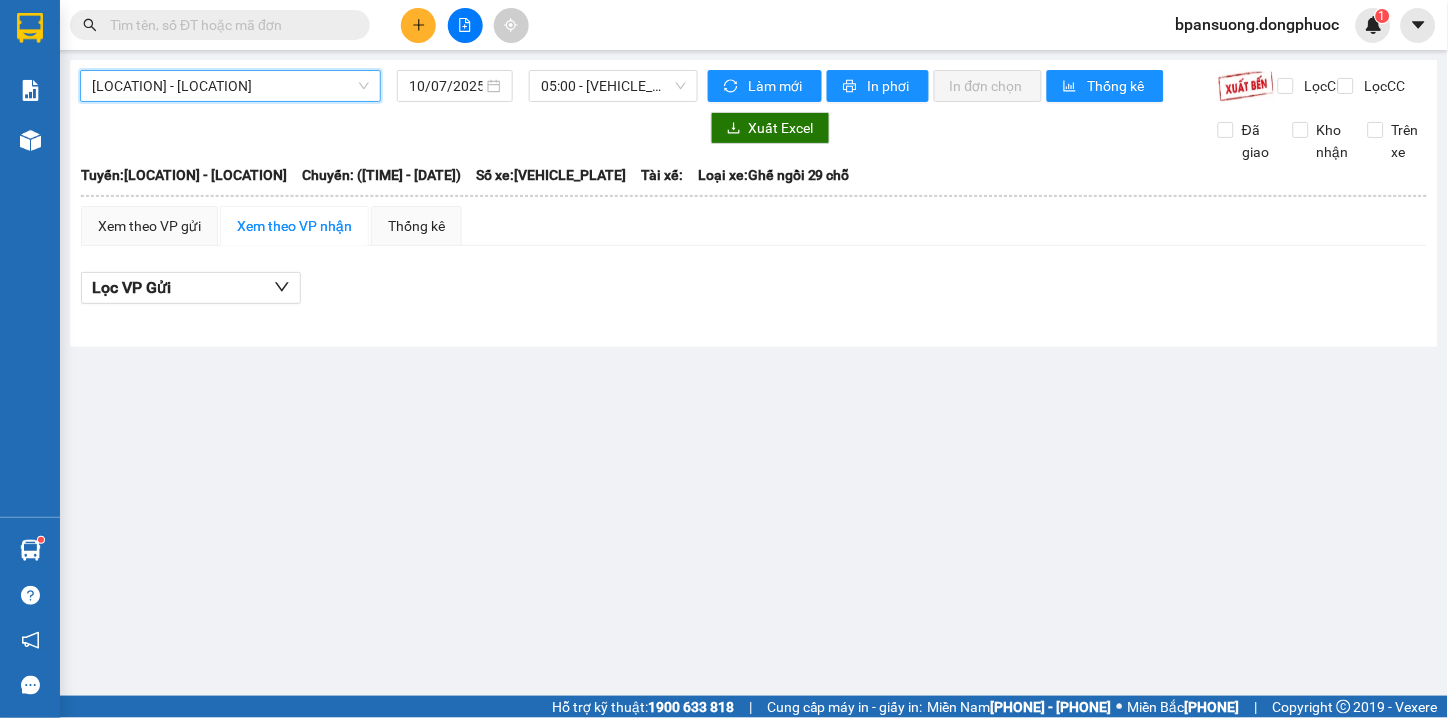 click on "[TIME]     - [VEHICLE_PLATE]" at bounding box center (613, 86) 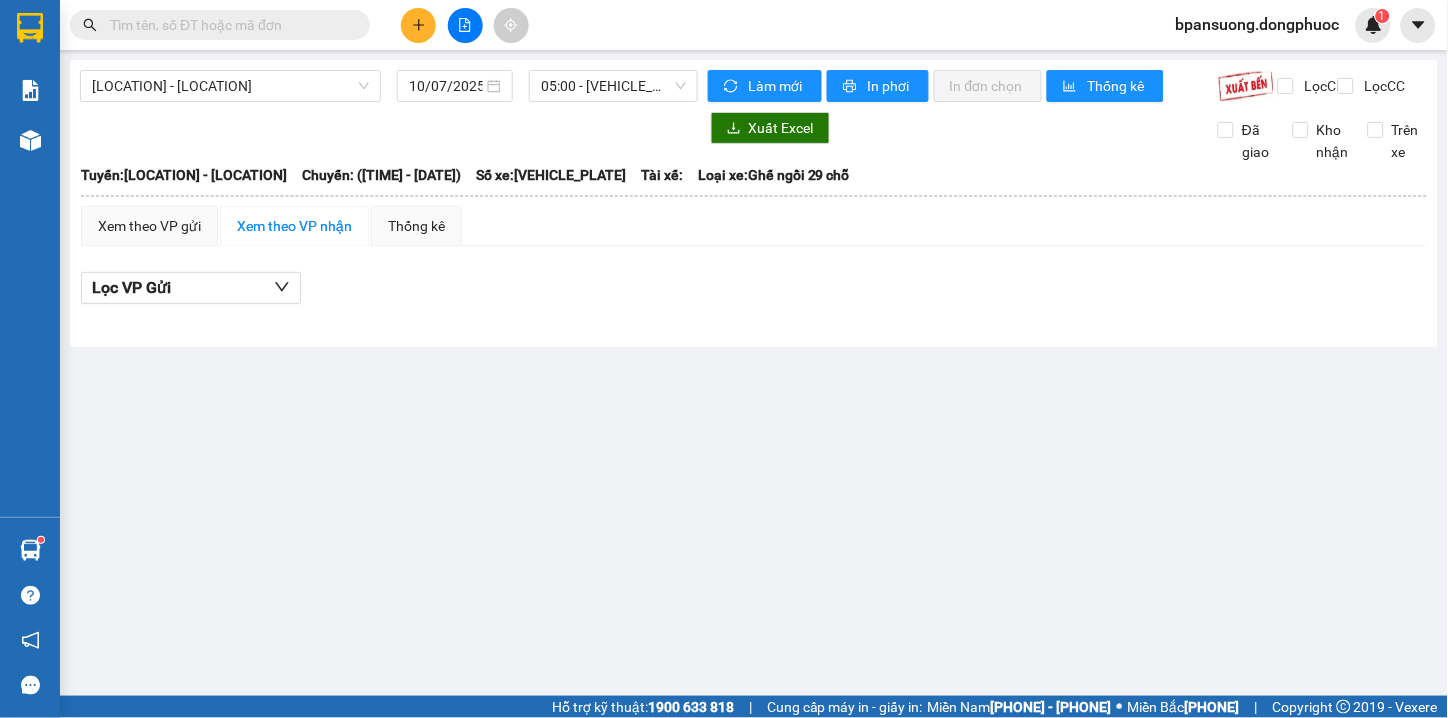 drag, startPoint x: 687, startPoint y: 475, endPoint x: 707, endPoint y: 554, distance: 81.49233 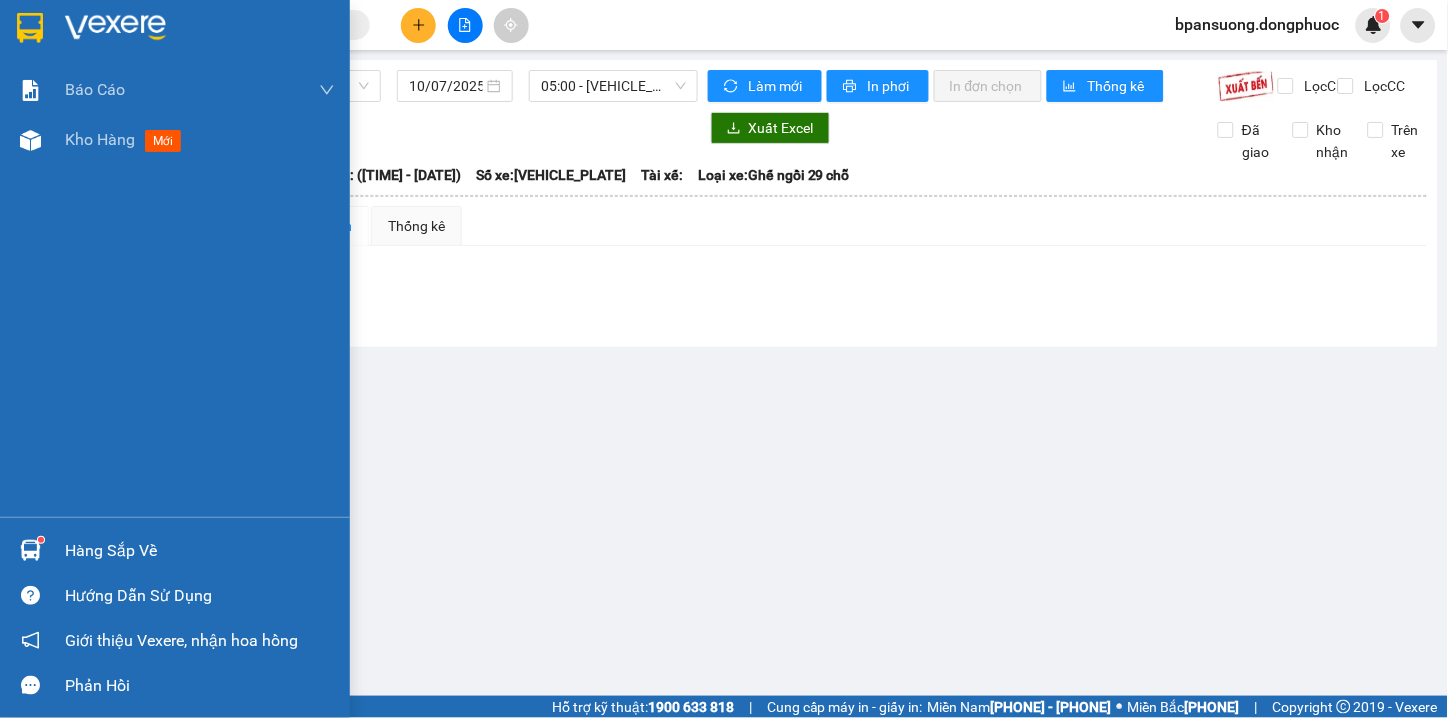 click at bounding box center [30, 550] 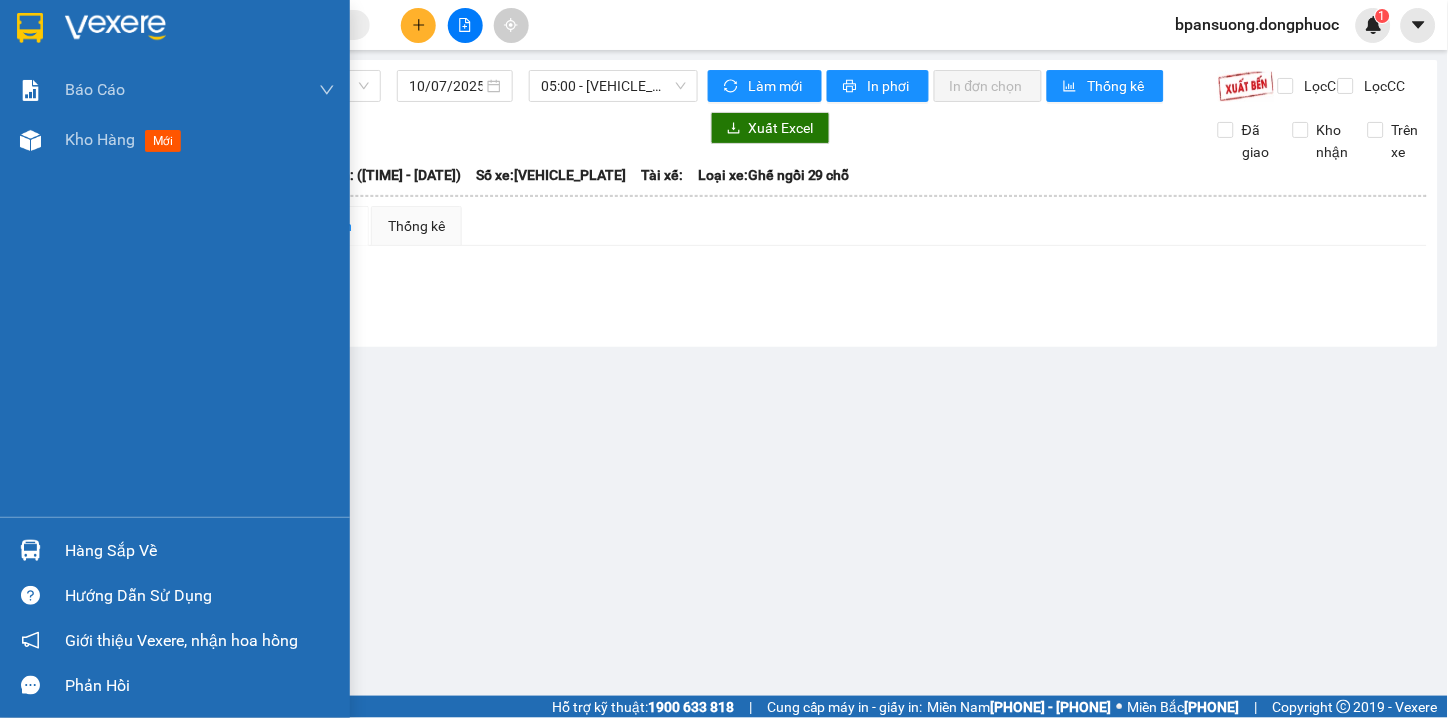 drag, startPoint x: 23, startPoint y: 420, endPoint x: 50, endPoint y: 504, distance: 88.23265 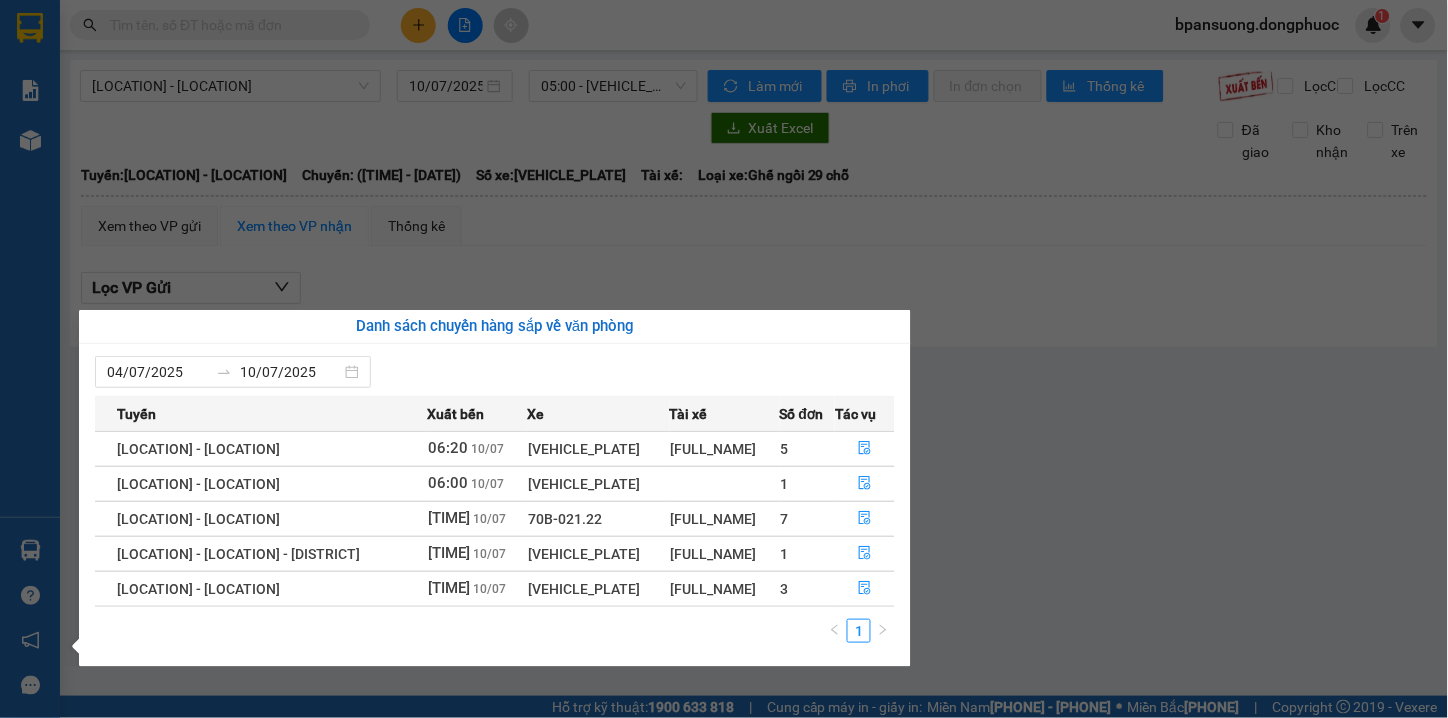 click on "Kết quả tìm kiếm ( 0 )  Bộ lọc  Thuộc VP này Gửi 3 ngày gần nhất No Data bpansuong.dongphuoc 1     Báo cáo Mẫu 1: Báo cáo dòng tiền theo nhân viên Mẫu 1: Báo cáo dòng tiền theo nhân viên (VP) Mẫu 2: Doanh số tạo đơn theo Văn phòng, nhân viên - Trạm     Kho hàng mới Hàng sắp về Hướng dẫn sử dụng Giới thiệu Vexere, nhận hoa hồng Phản hồi Phần mềm hỗ trợ bạn tốt chứ? [LOCATION] - [LOCATION] [DATE] [TIME]     - [VEHICLE_PLATE]  Làm mới In phơi In đơn chọn Thống kê Lọc  CR Lọc  CC Xuất Excel Đã giao Kho nhận Trên xe Đồng Phước   [PHONE]   [LOCATION], [NUMBER] [STREET], [POSTAL_CODE], [DISTRICT] [TIME] - [DATE] Tuyến:  [LOCATION] - [LOCATION] Chuyến:   ([TIME] - [DATE]) Số xe:  [VEHICLE_PLATE]Loại xe:  Ghế ngồi 29 chỗ Tuyến:  [LOCATION] - [LOCATION] Chuyến:   ([TIME] - [DATE]) Số xe:  [VEHICLE_PLATE] Tài xế:  Loại xe:  Ghế ngồi 29 chỗ Xem theo VP gửi :   0 :" at bounding box center [724, 359] 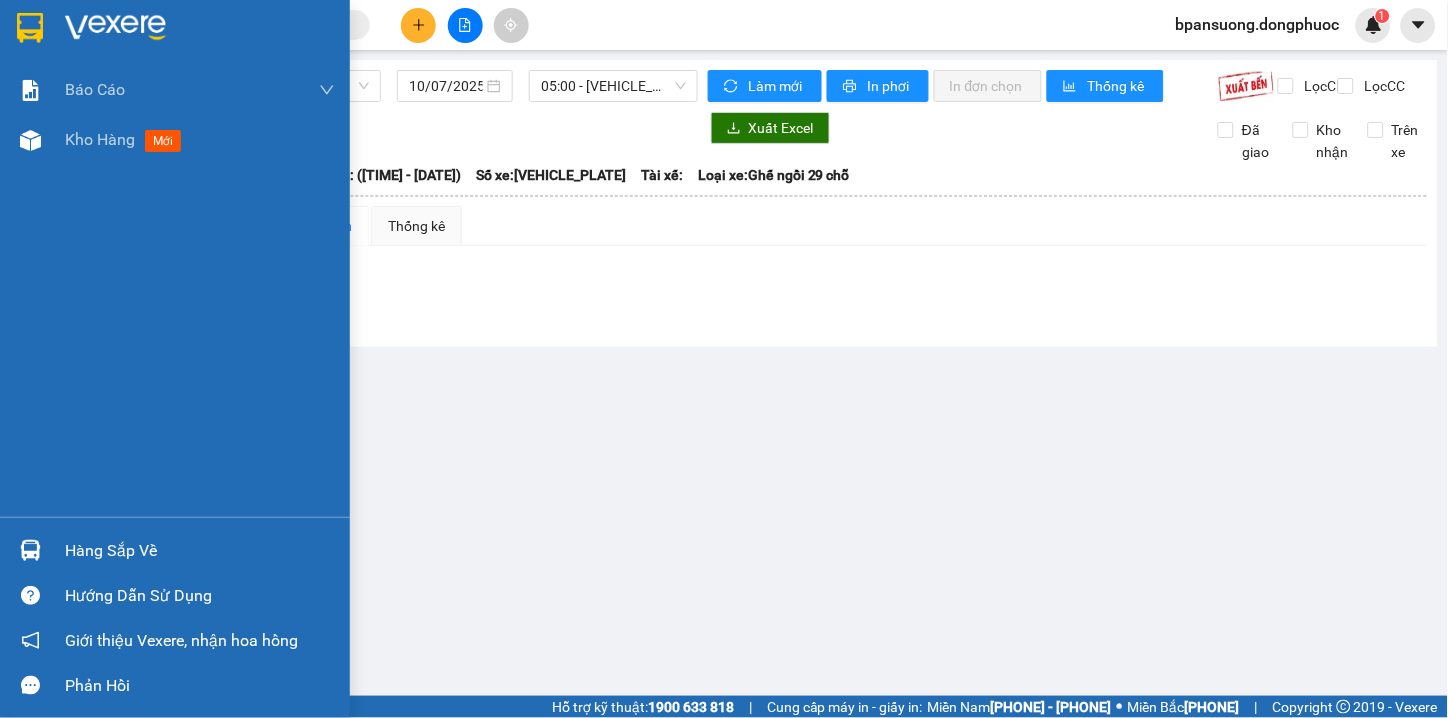 click on "Hàng sắp về" at bounding box center (175, 550) 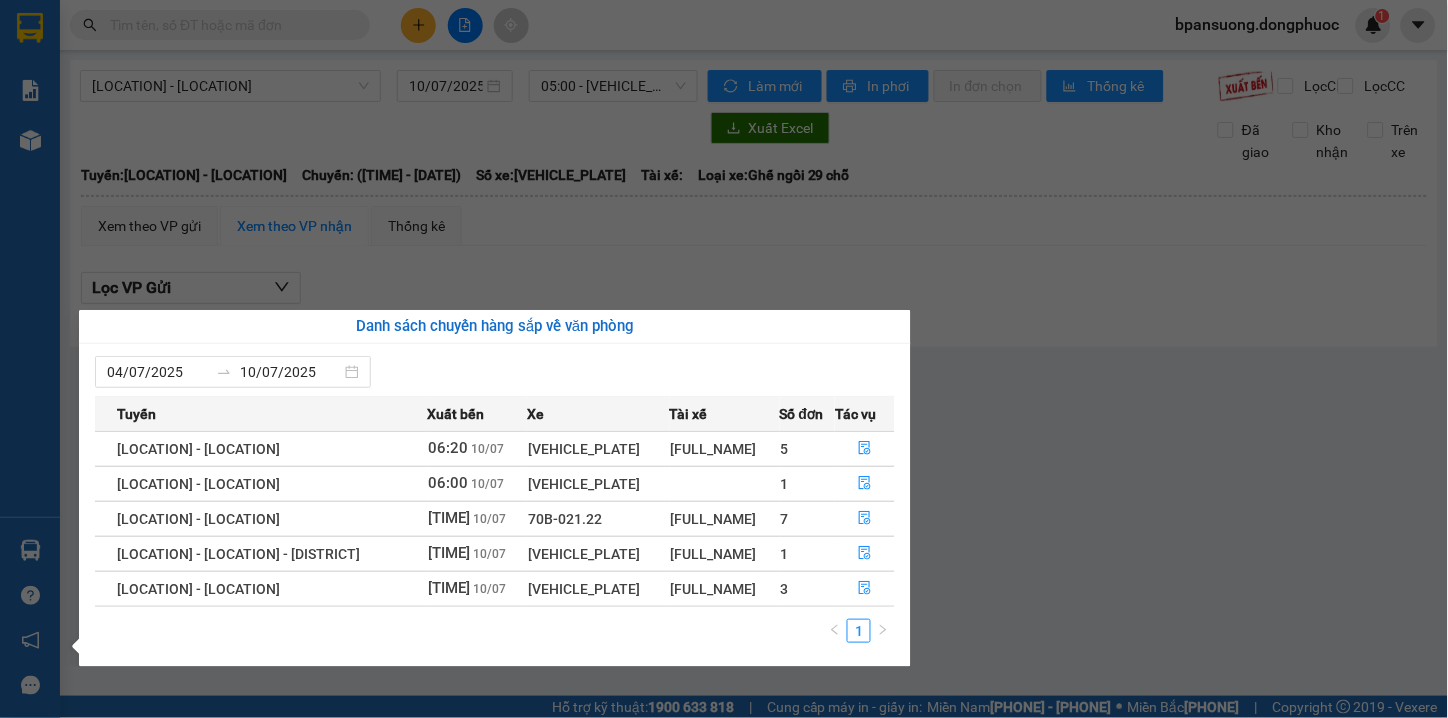 click on "Kết quả tìm kiếm ( 0 )  Bộ lọc  Thuộc VP này Gửi 3 ngày gần nhất No Data bpansuong.dongphuoc 1     Báo cáo Mẫu 1: Báo cáo dòng tiền theo nhân viên Mẫu 1: Báo cáo dòng tiền theo nhân viên (VP) Mẫu 2: Doanh số tạo đơn theo Văn phòng, nhân viên - Trạm     Kho hàng mới Hàng sắp về Hướng dẫn sử dụng Giới thiệu Vexere, nhận hoa hồng Phản hồi Phần mềm hỗ trợ bạn tốt chứ? [LOCATION] - [LOCATION] [DATE] [TIME]     - [VEHICLE_PLATE]  Làm mới In phơi In đơn chọn Thống kê Lọc  CR Lọc  CC Xuất Excel Đã giao Kho nhận Trên xe Đồng Phước   [PHONE]   [LOCATION], [NUMBER] [STREET], [POSTAL_CODE], [DISTRICT] [TIME] - [DATE] Tuyến:  [LOCATION] - [LOCATION] Chuyến:   ([TIME] - [DATE]) Số xe:  [VEHICLE_PLATE]Loại xe:  Ghế ngồi 29 chỗ Tuyến:  [LOCATION] - [LOCATION] Chuyến:   ([TIME] - [DATE]) Số xe:  [VEHICLE_PLATE] Tài xế:  Loại xe:  Ghế ngồi 29 chỗ Xem theo VP gửi :   0 :" at bounding box center [724, 359] 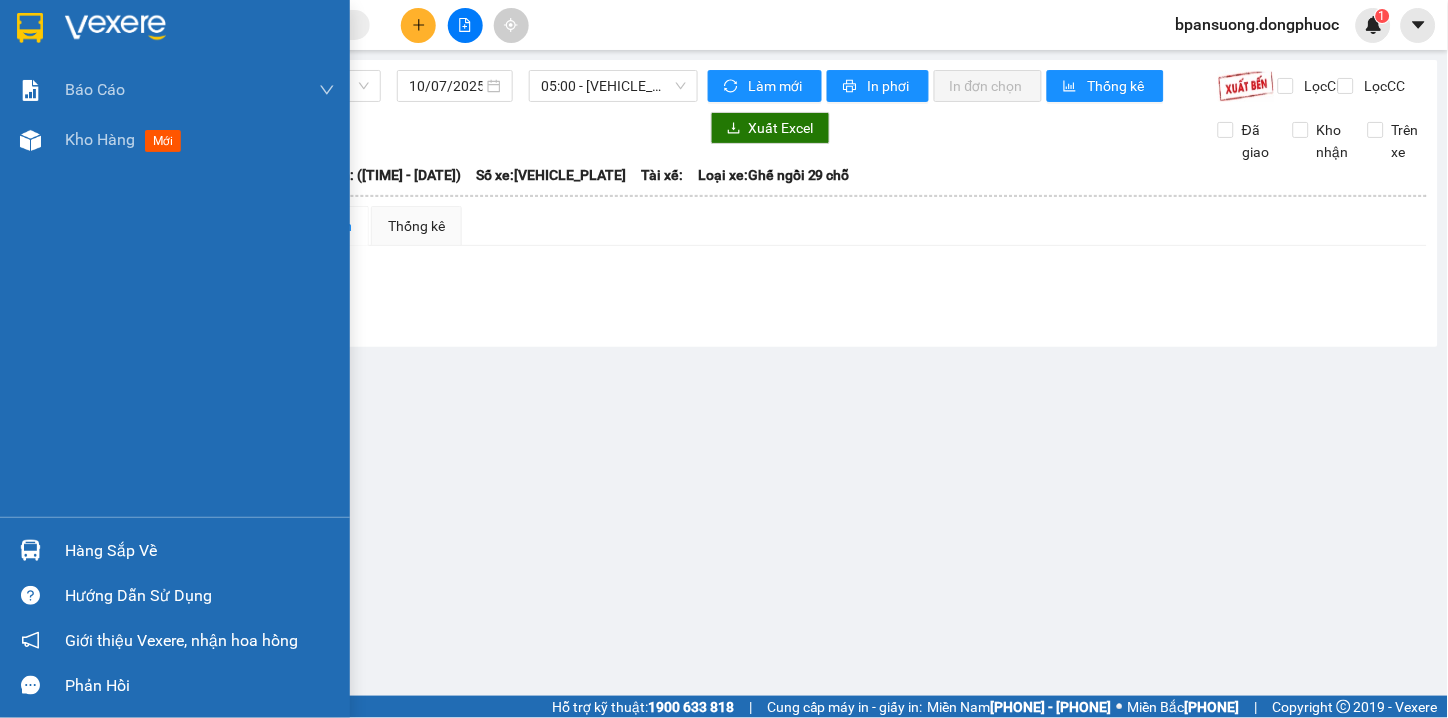 click at bounding box center [30, 550] 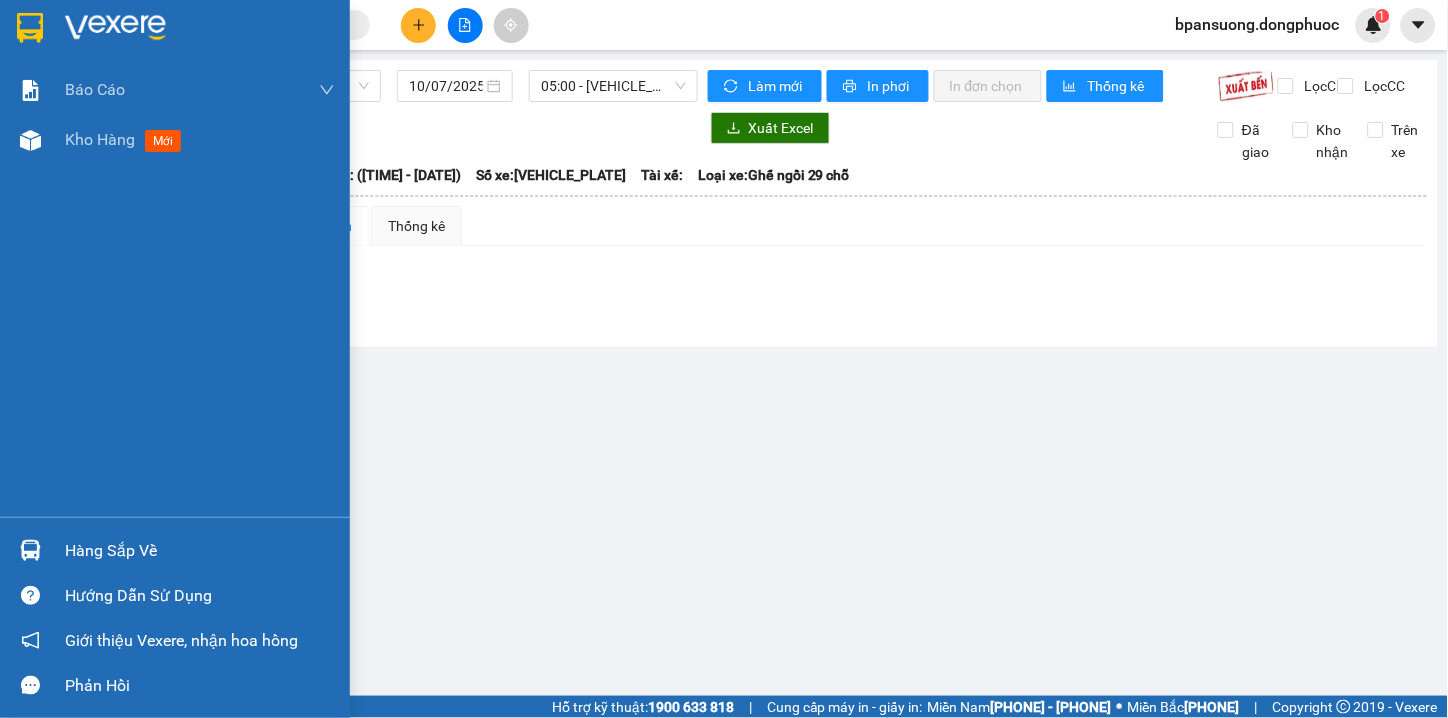 click on "Báo cáo Mẫu 1: Báo cáo dòng tiền theo nhân viên Mẫu 1: Báo cáo dòng tiền theo nhân viên (VP) Mẫu 2: Doanh số tạo đơn theo Văn phòng, nhân viên - Trạm     Kho hàng mới Hàng sắp về Hướng dẫn sử dụng Giới thiệu Vexere, nhận hoa hồng Phản hồi Phần mềm hỗ trợ bạn tốt chứ?" at bounding box center [175, 359] 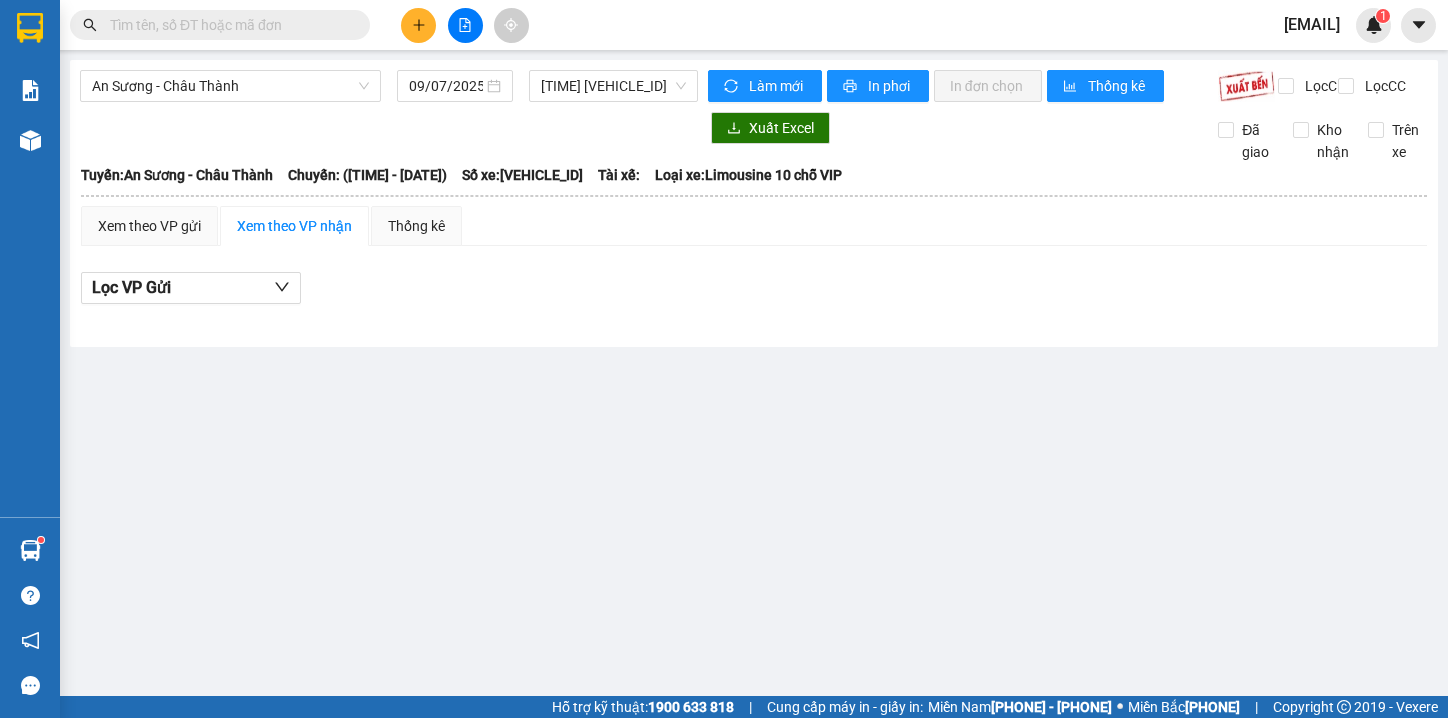 scroll, scrollTop: 0, scrollLeft: 0, axis: both 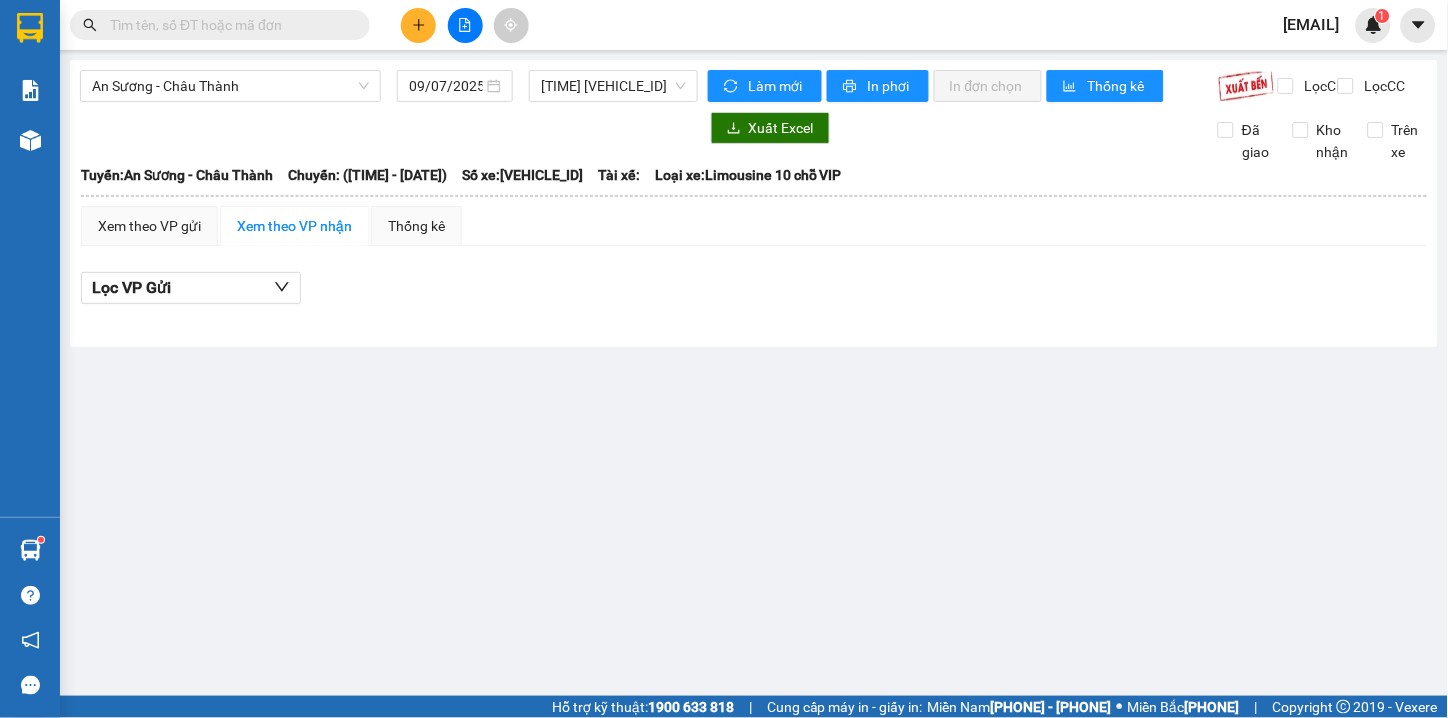 click on "An Sương - Châu Thành [DATE] [TIME]     - [VEHICLE_ID]  Làm mới In phơi In đơn chọn Thống kê Lọc  CR Lọc  CC Xuất Excel Đã giao Kho nhận Trên xe [LOCATION]   [PHONE]   [BUS_STATION], [NUMBER] [STREET], [DISTRICT], [WARD] [TIME] - [DATE] Tuyến:  An Sương - Châu Thành Chuyến:   ([TIME] - [DATE]) Số xe:  [VEHICLE_ID] Loại xe:  Limousine 10 chỗ VIP Tuyến:  An Sương - Châu Thành Chuyến:   ([TIME] - [DATE]) Số xe:  [VEHICLE_ID] Tài xế:  Loại xe:  Limousine 10 chỗ VIP Xem theo VP gửi Xem theo VP nhận Thống kê Lọc VP Gửi Cước rồi :   0  VNĐ Chưa cước :   0  VNĐ Thu hộ:  0  VNĐ [LOCATION]   [PHONE]   [BUS_STATION], [NUMBER] [STREET], [WARD] VP Bến xe An Sương  - [TIME] - [DATE] Tuyến:  An Sương - Châu Thành Chuyến:   ([TIME] - [DATE]) Số xe:  [VEHICLE_ID]   Loại xe:  Limousine 10 chỗ VIP STT Mã GD SĐT người nhận Người nhận Tên người nhận SL Tên hàng" at bounding box center [754, 203] 